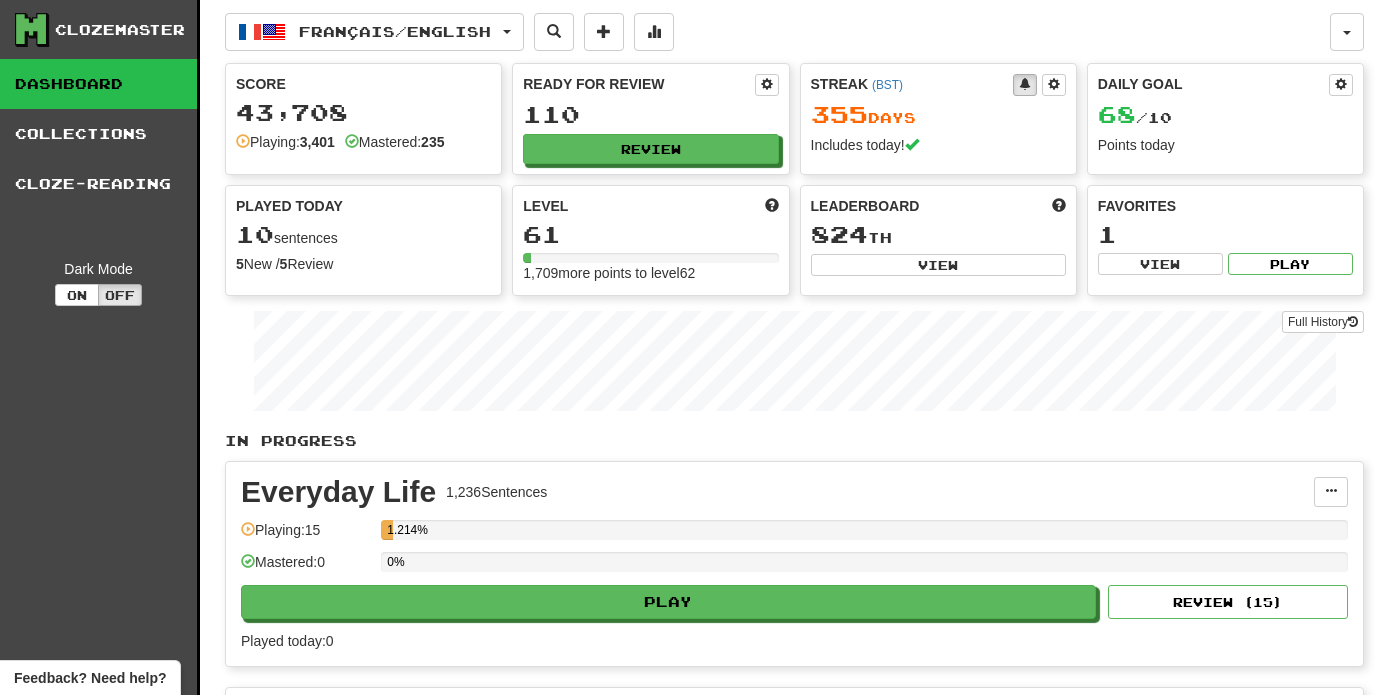 scroll, scrollTop: 0, scrollLeft: 0, axis: both 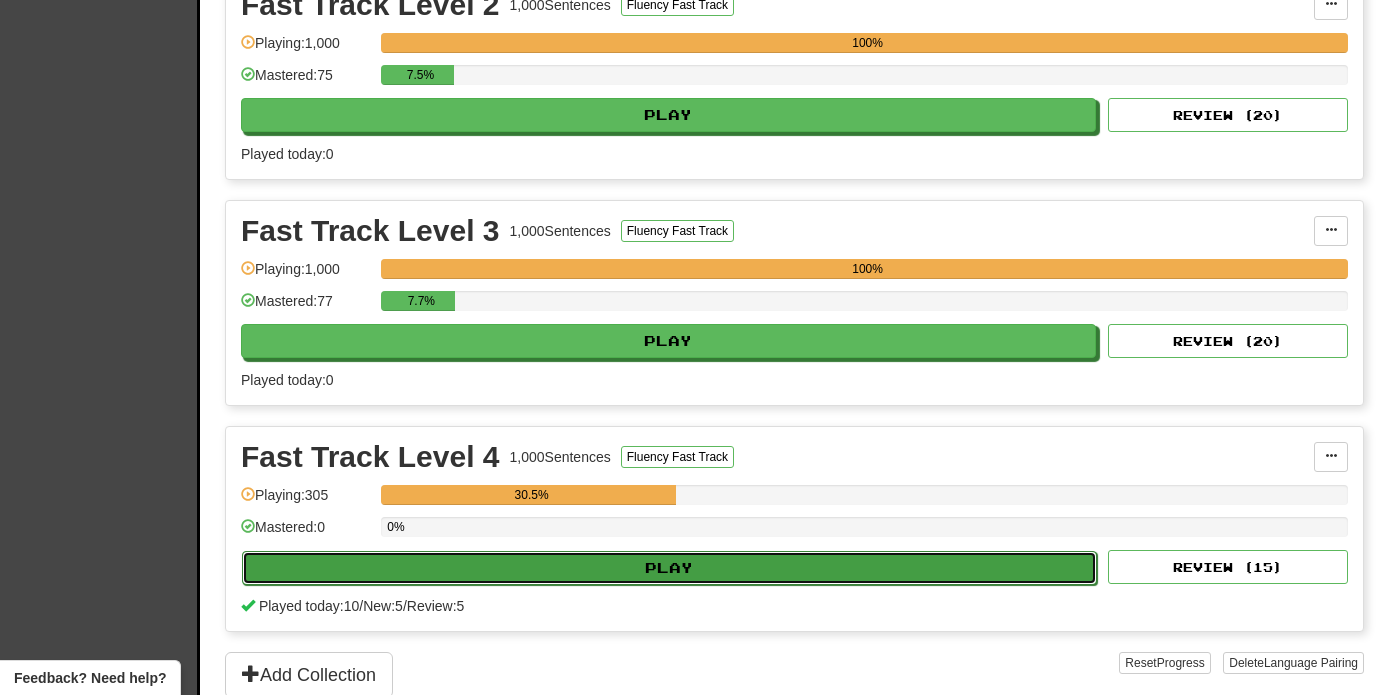 click on "Play" at bounding box center [669, 568] 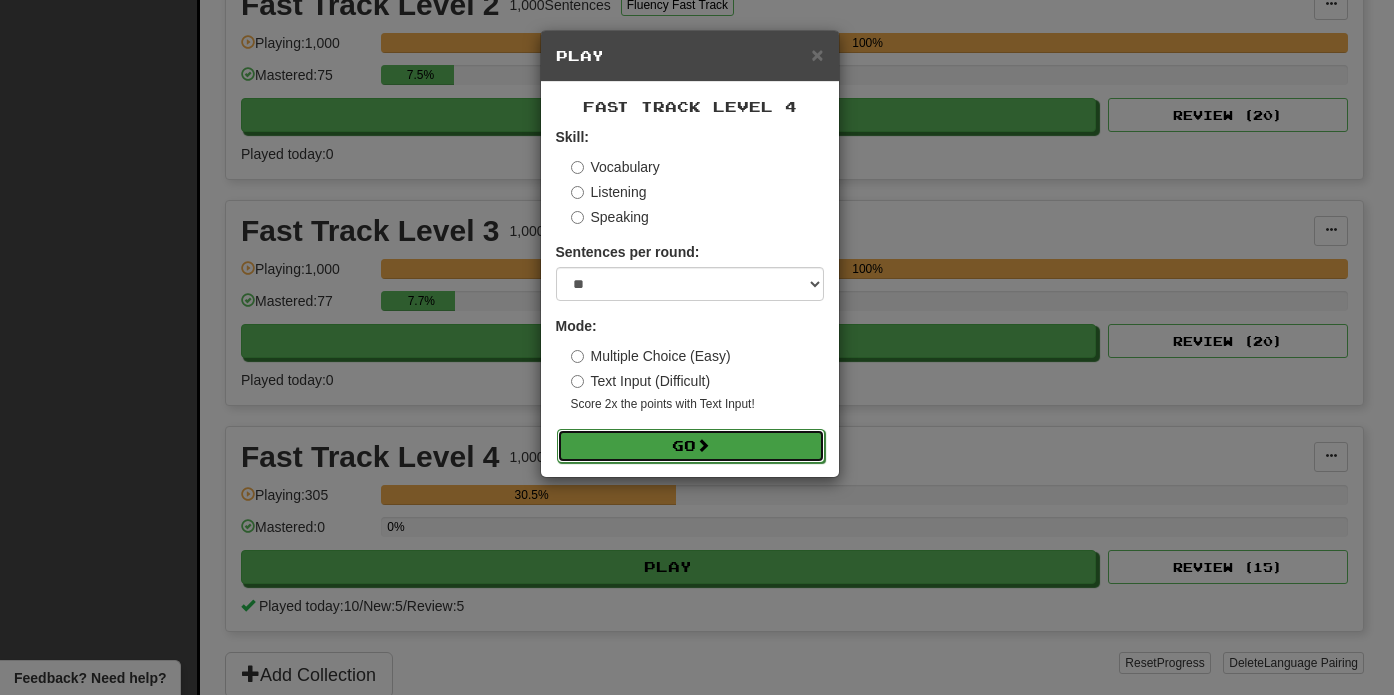 click on "Go" at bounding box center [691, 446] 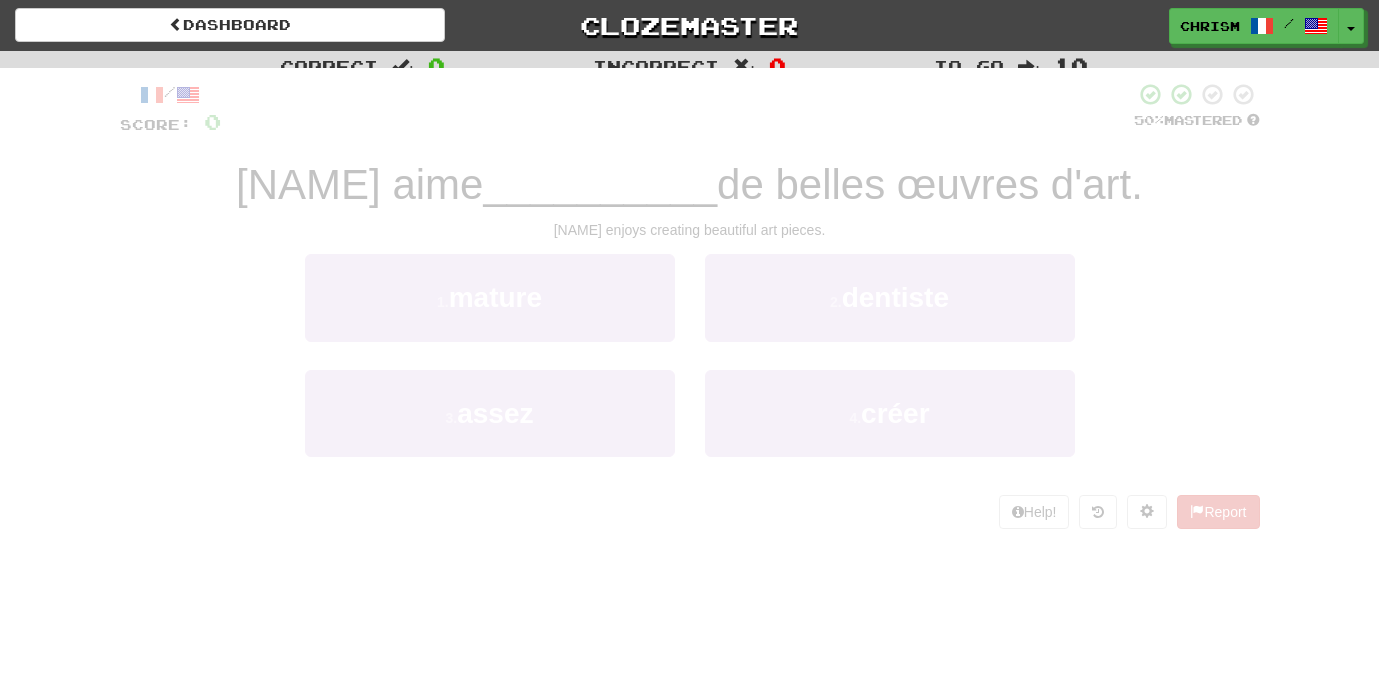 scroll, scrollTop: 0, scrollLeft: 0, axis: both 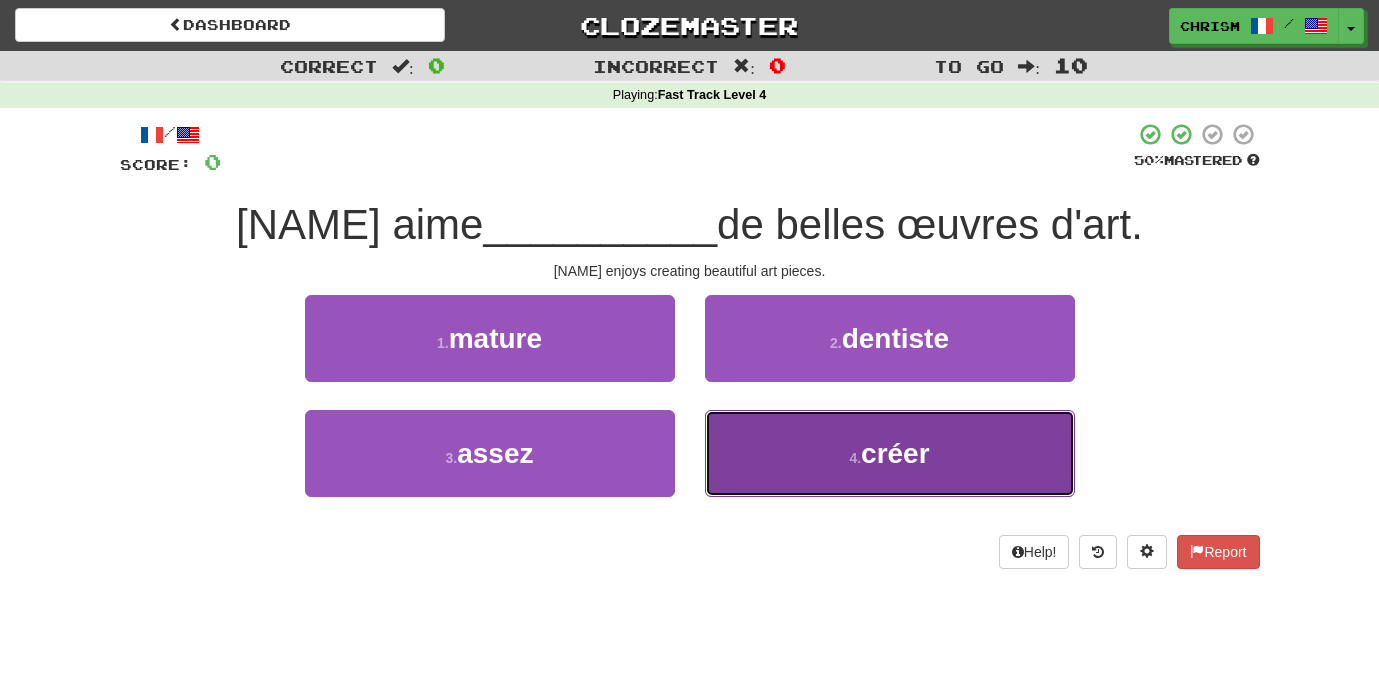 click on "4 ." at bounding box center (855, 458) 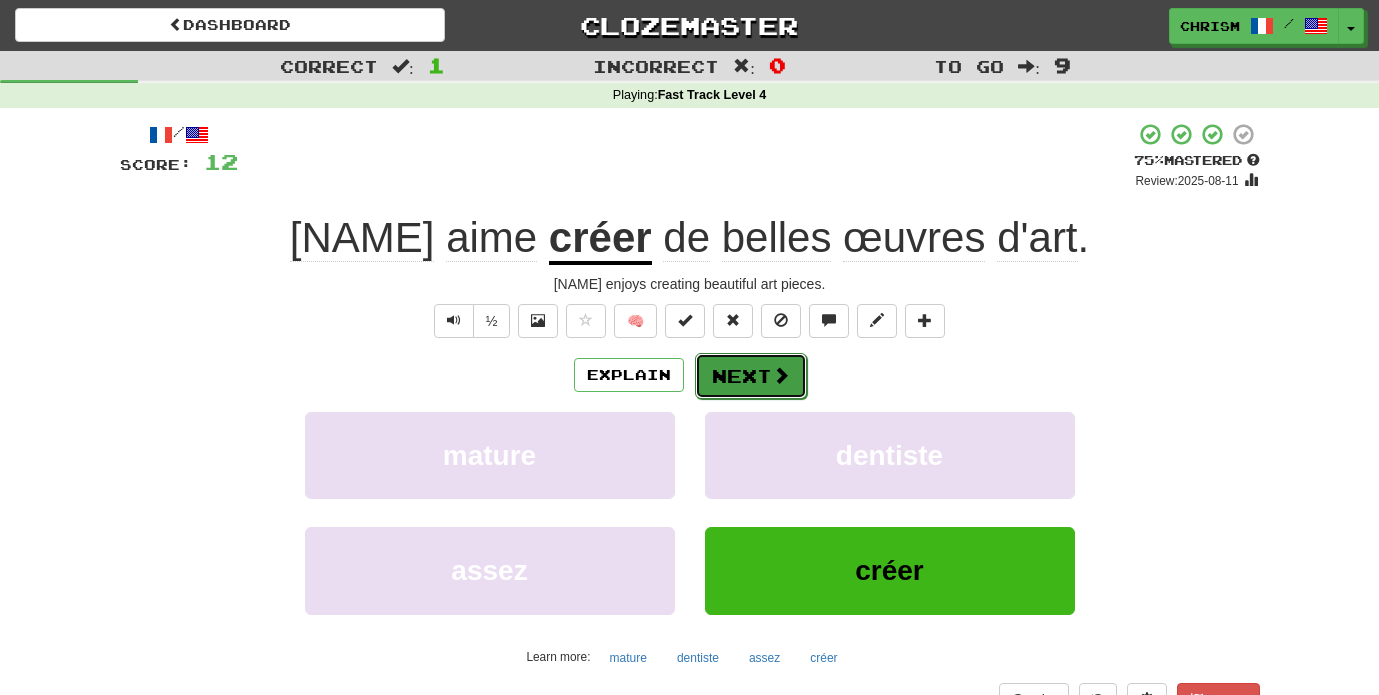click at bounding box center (781, 375) 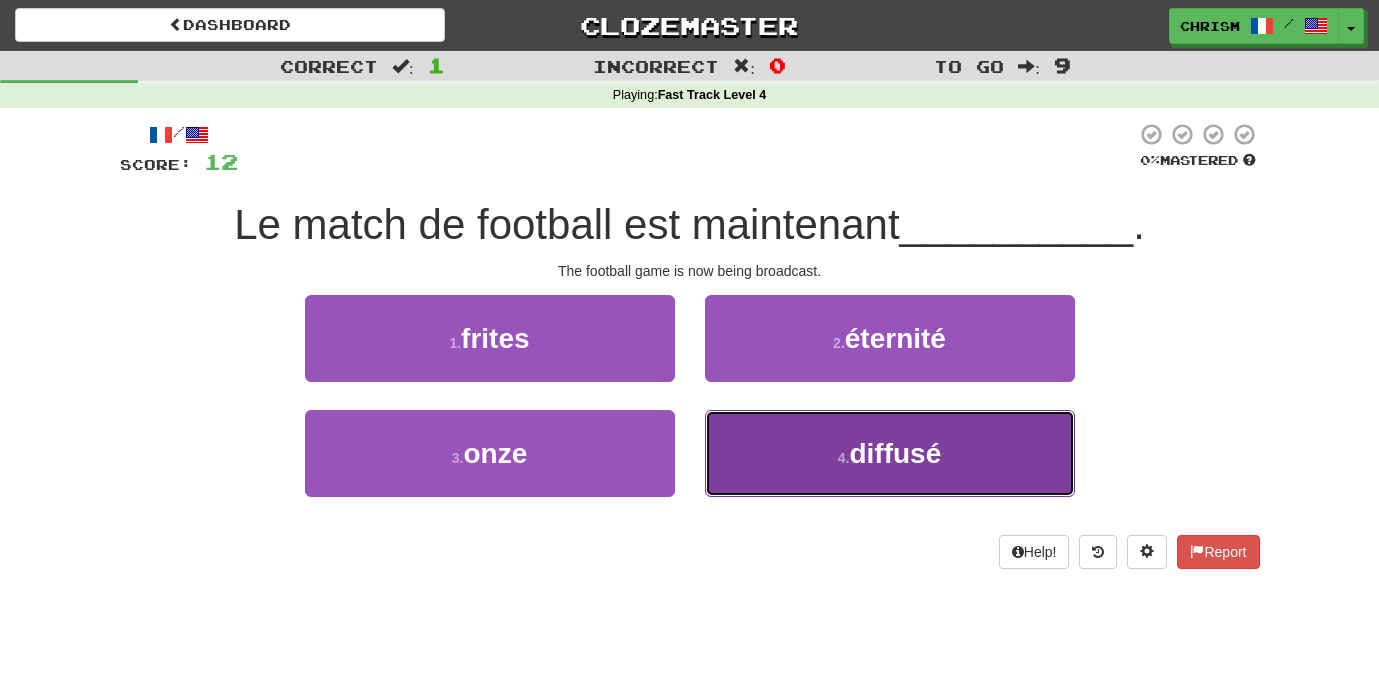 click on "4 .  diffusé" at bounding box center [890, 453] 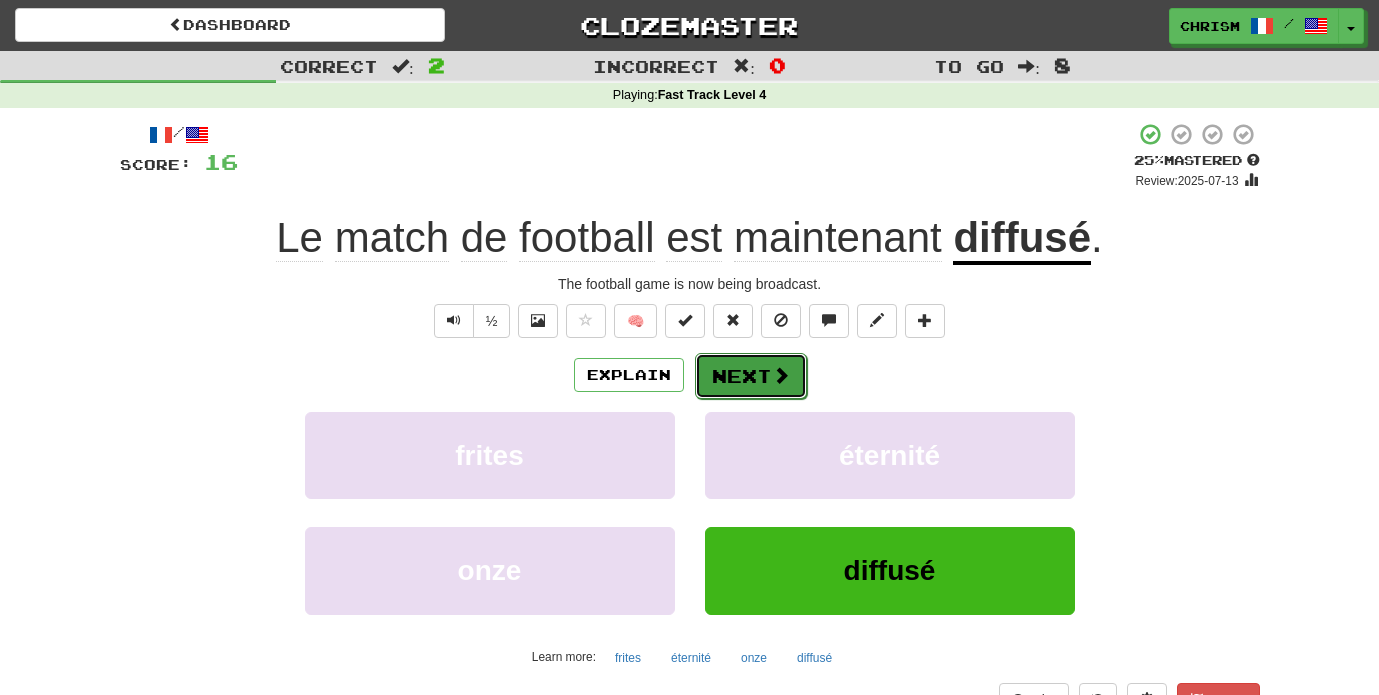 click at bounding box center (781, 375) 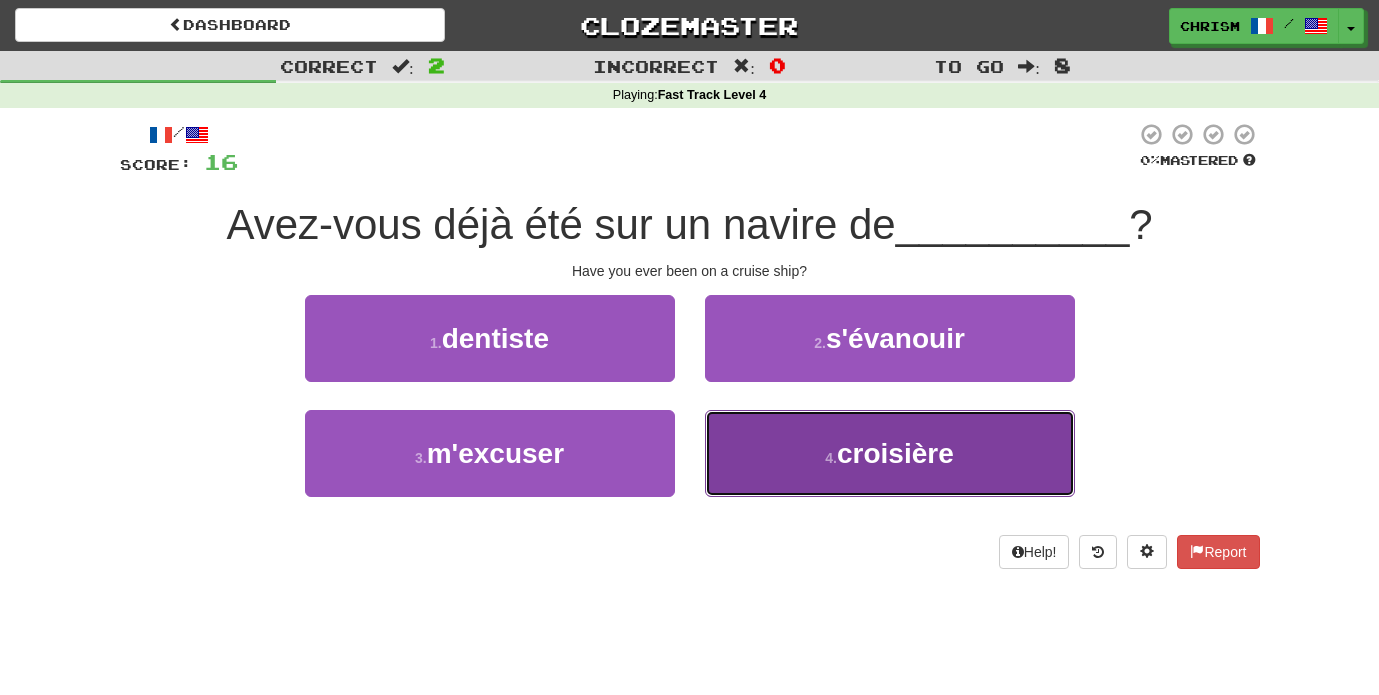 click on "croisière" at bounding box center [895, 453] 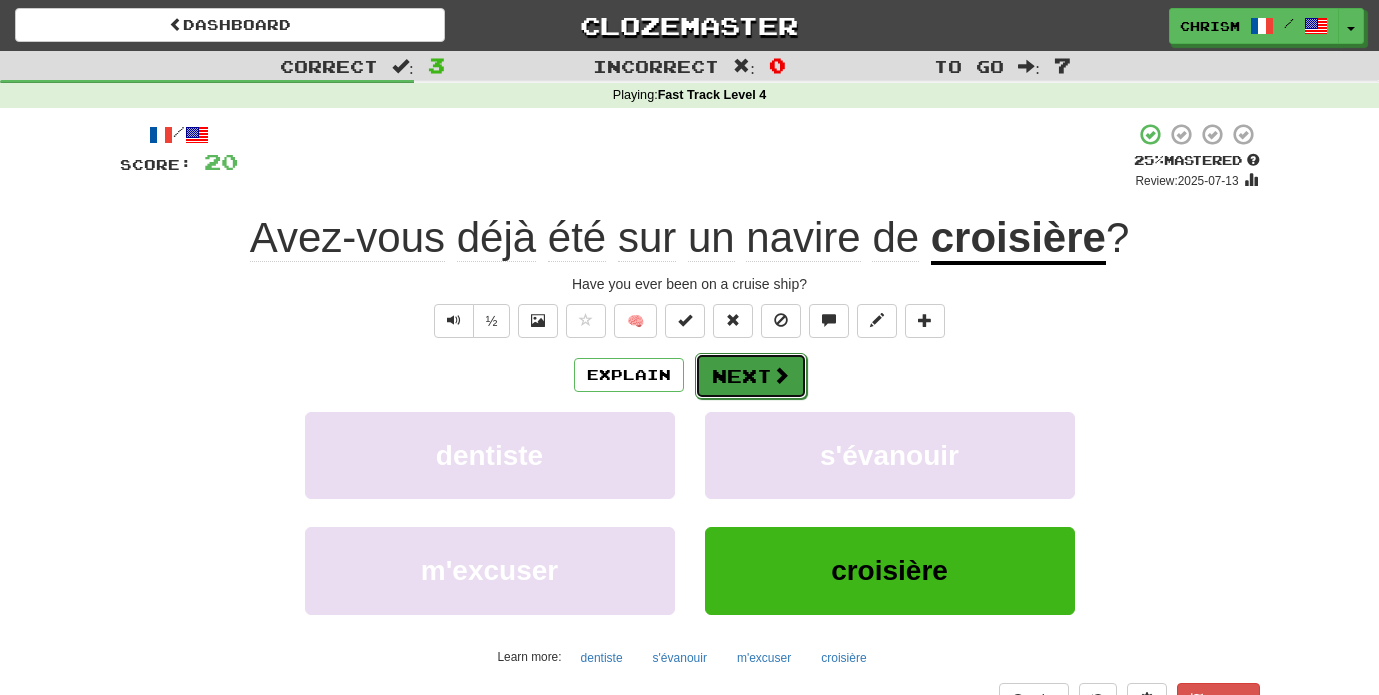 click at bounding box center [781, 375] 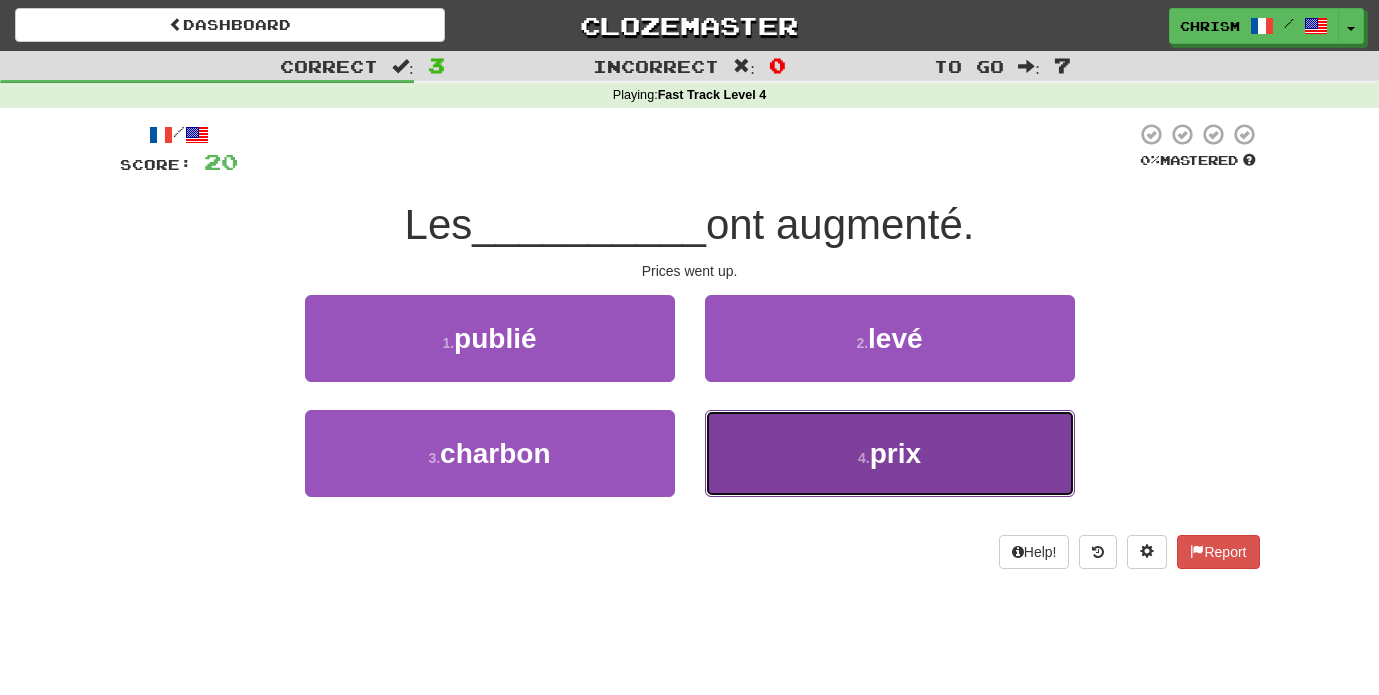 click on "4 .  prix" at bounding box center [890, 453] 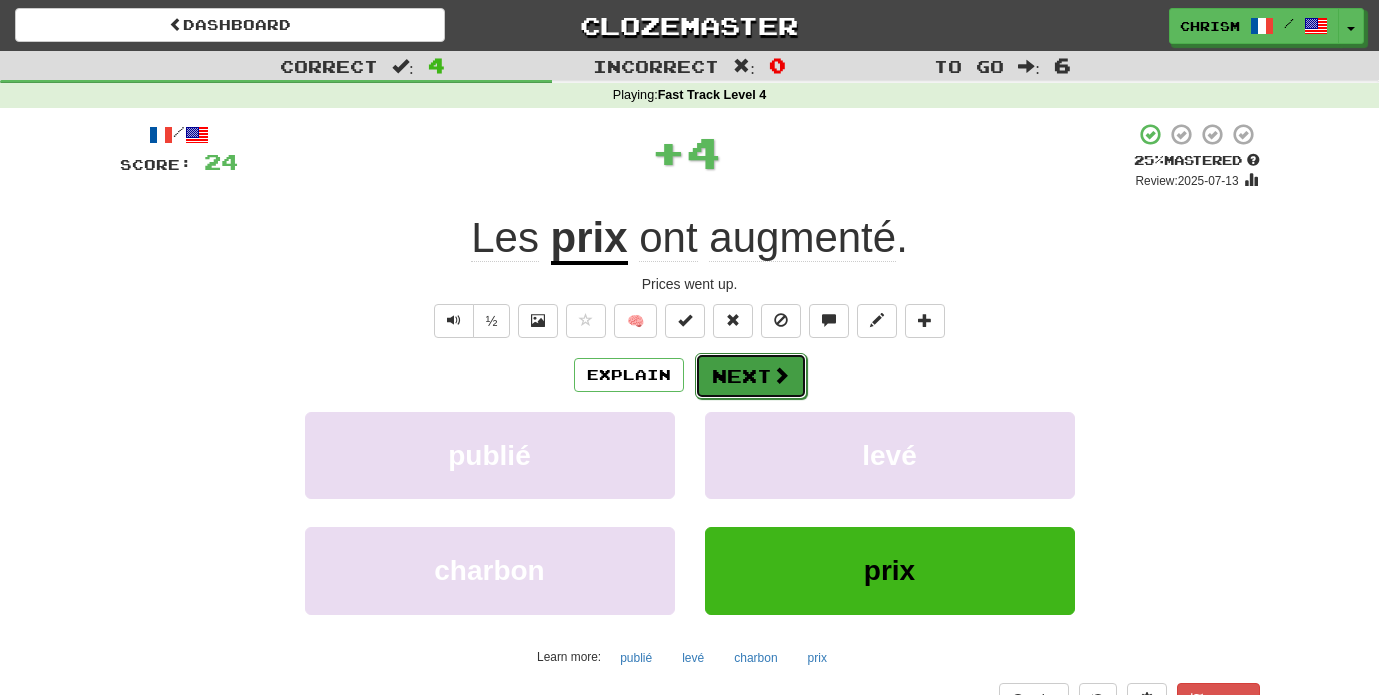 click on "Next" at bounding box center (751, 376) 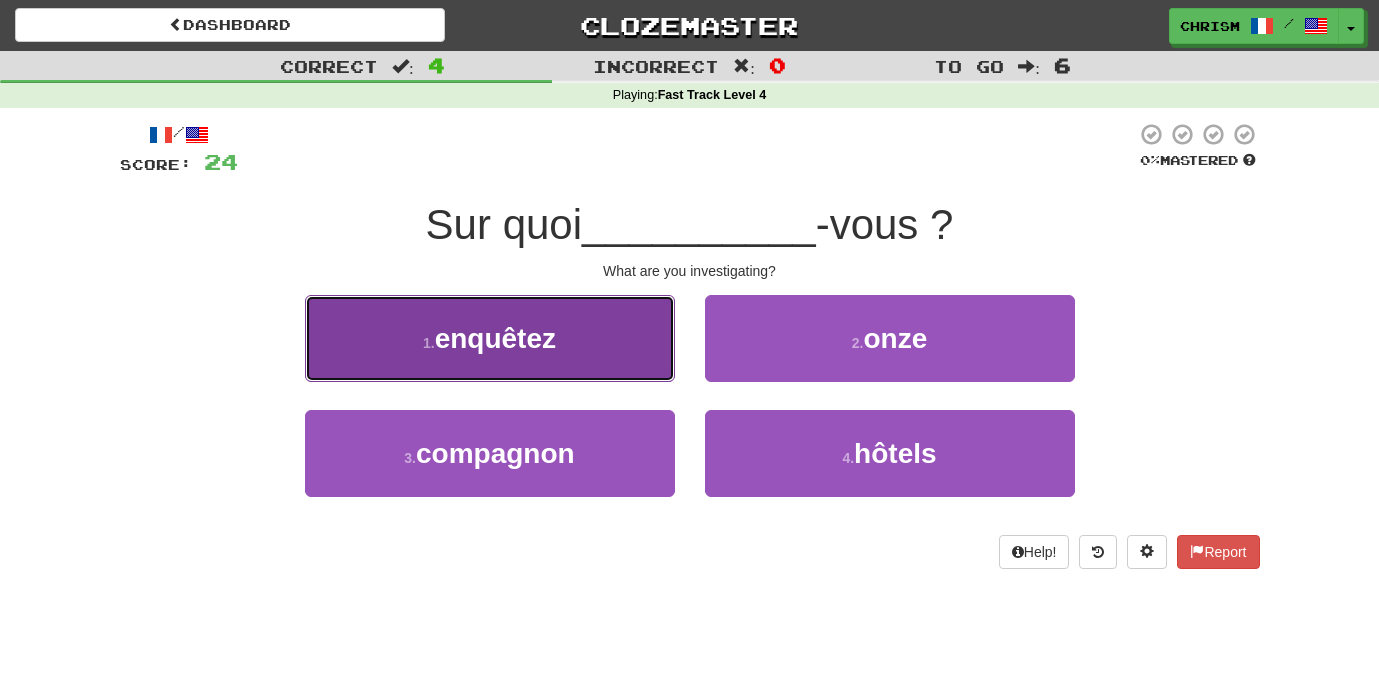 click on "1 .  enquêtez" at bounding box center (490, 338) 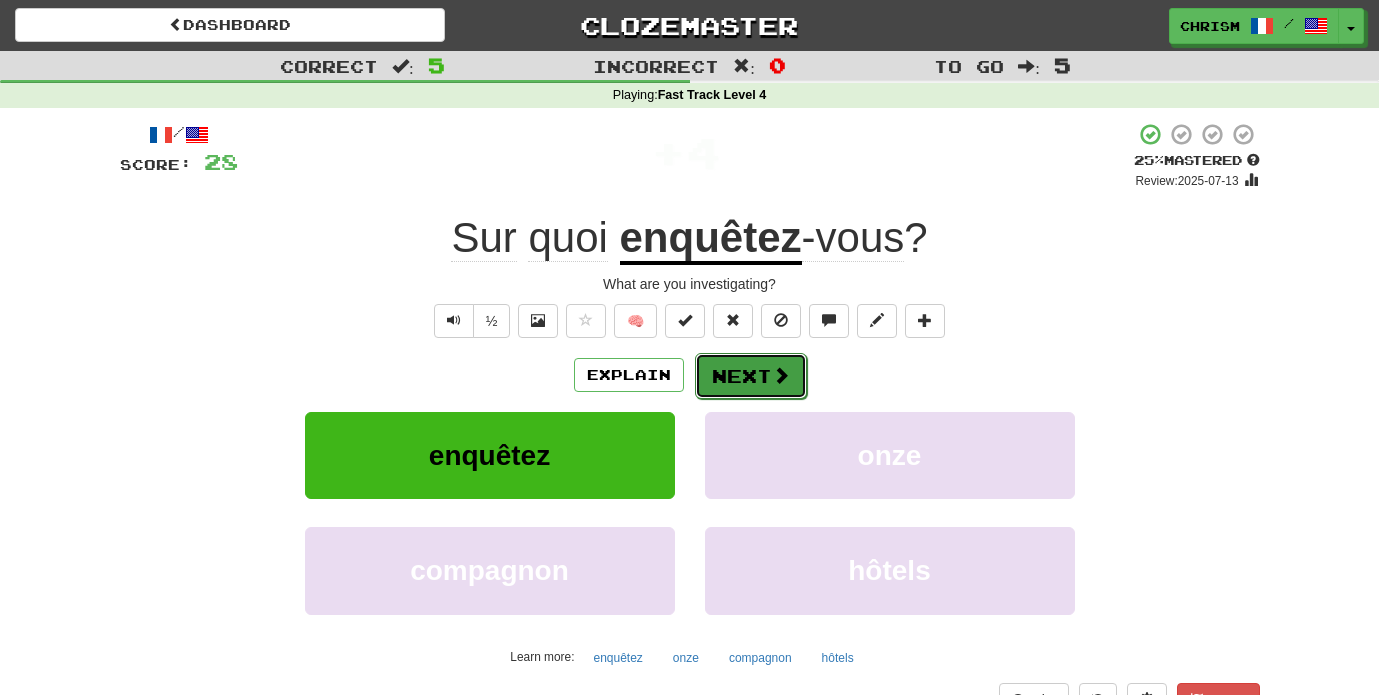 click on "Next" at bounding box center [751, 376] 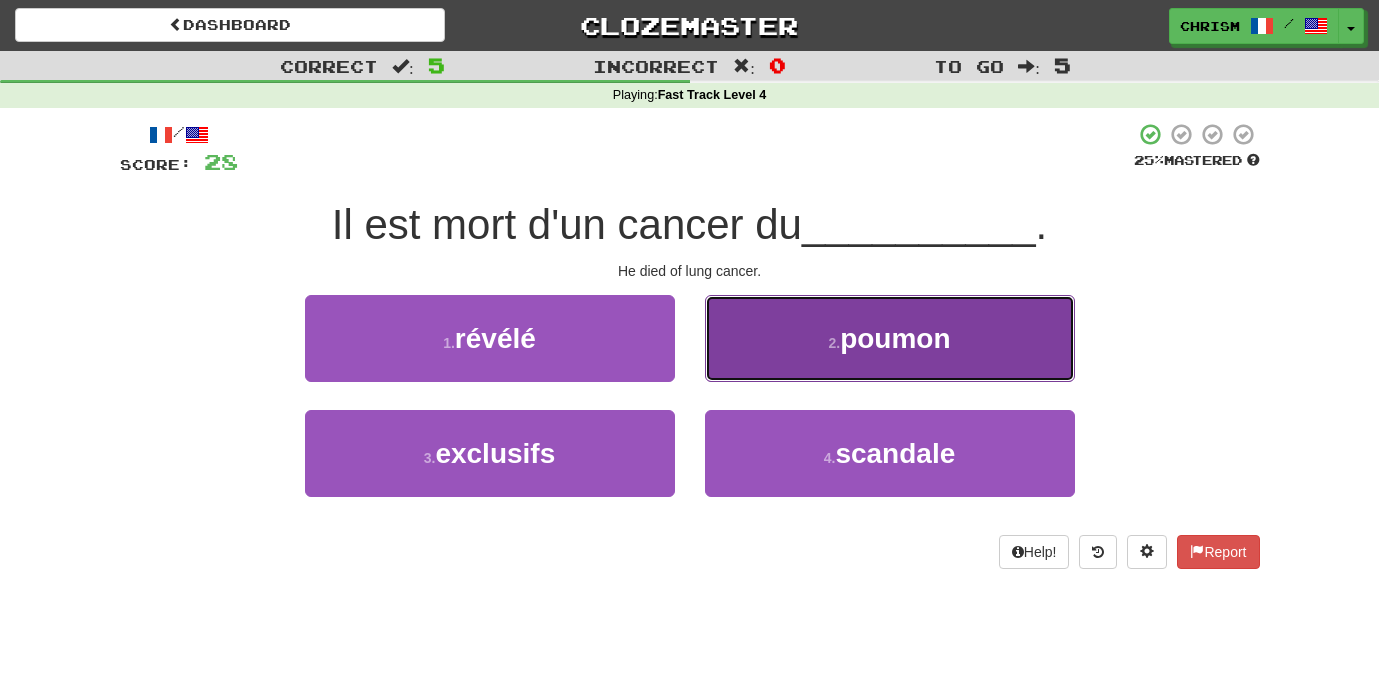 click on "2 .  poumon" at bounding box center [890, 338] 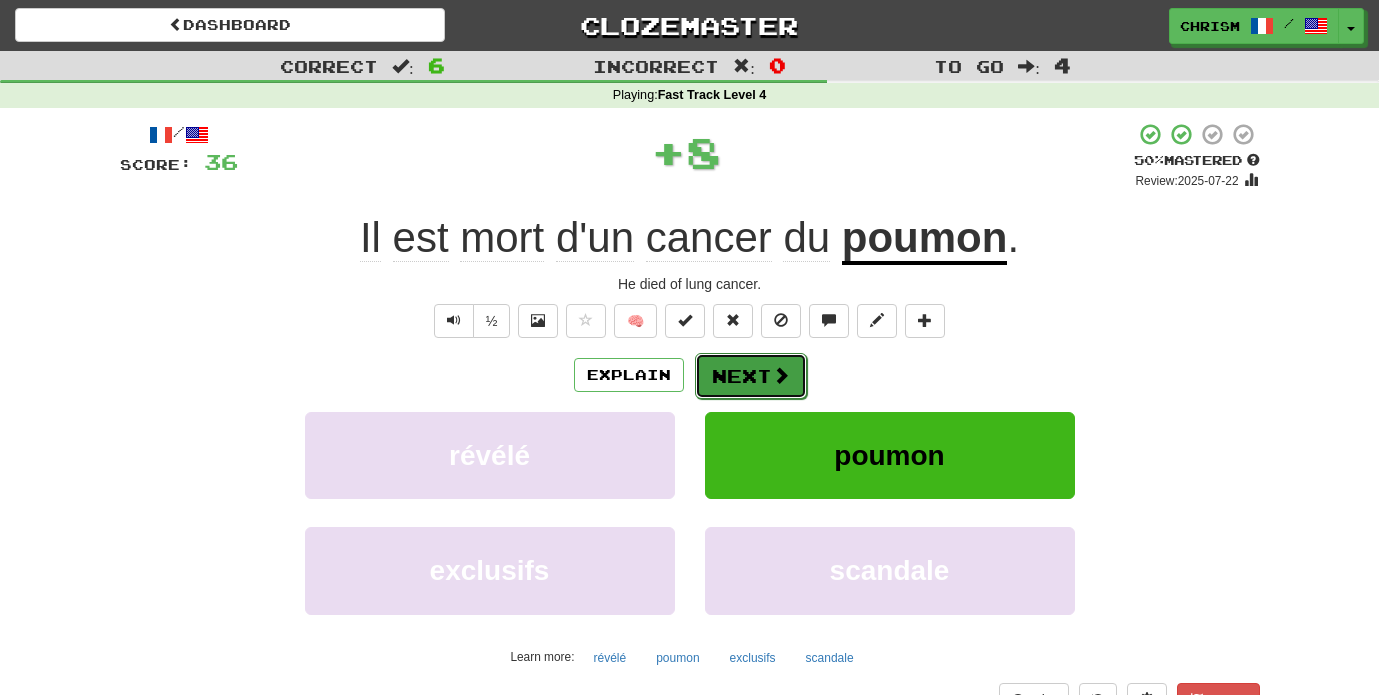 click on "Next" at bounding box center [751, 376] 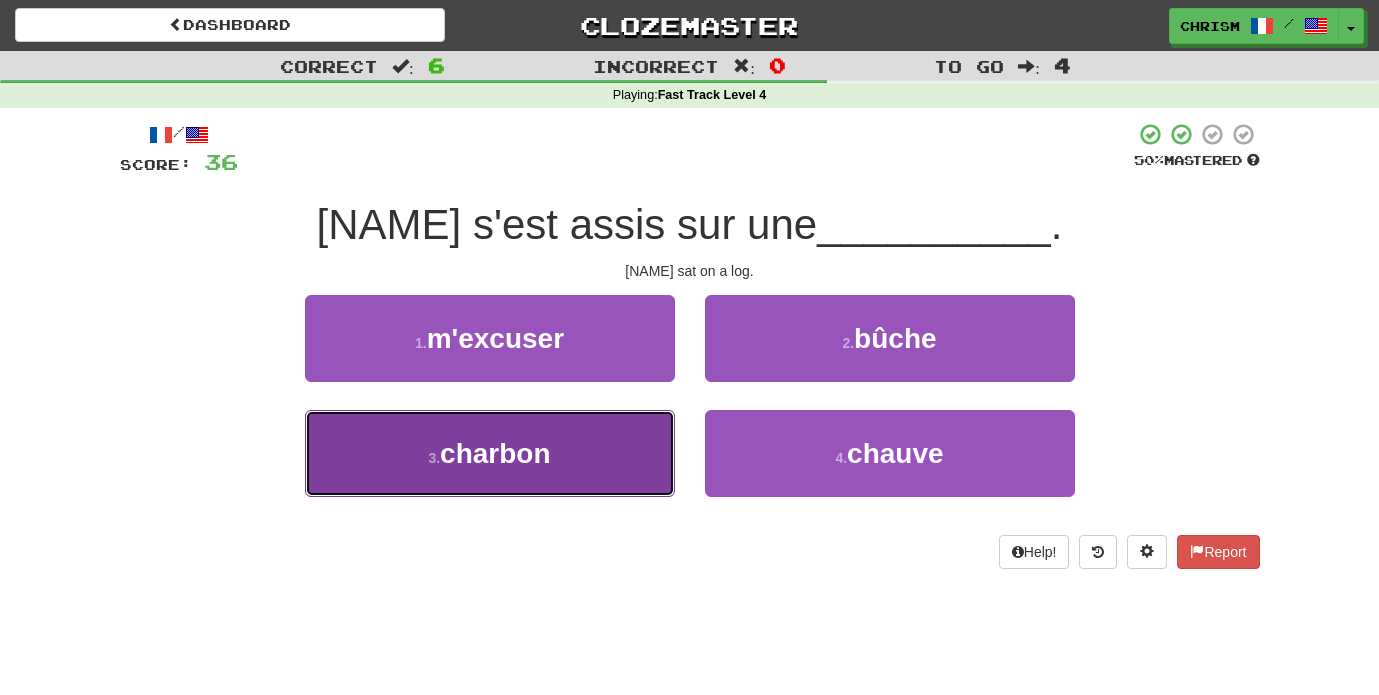 click on "3 .  charbon" at bounding box center (490, 453) 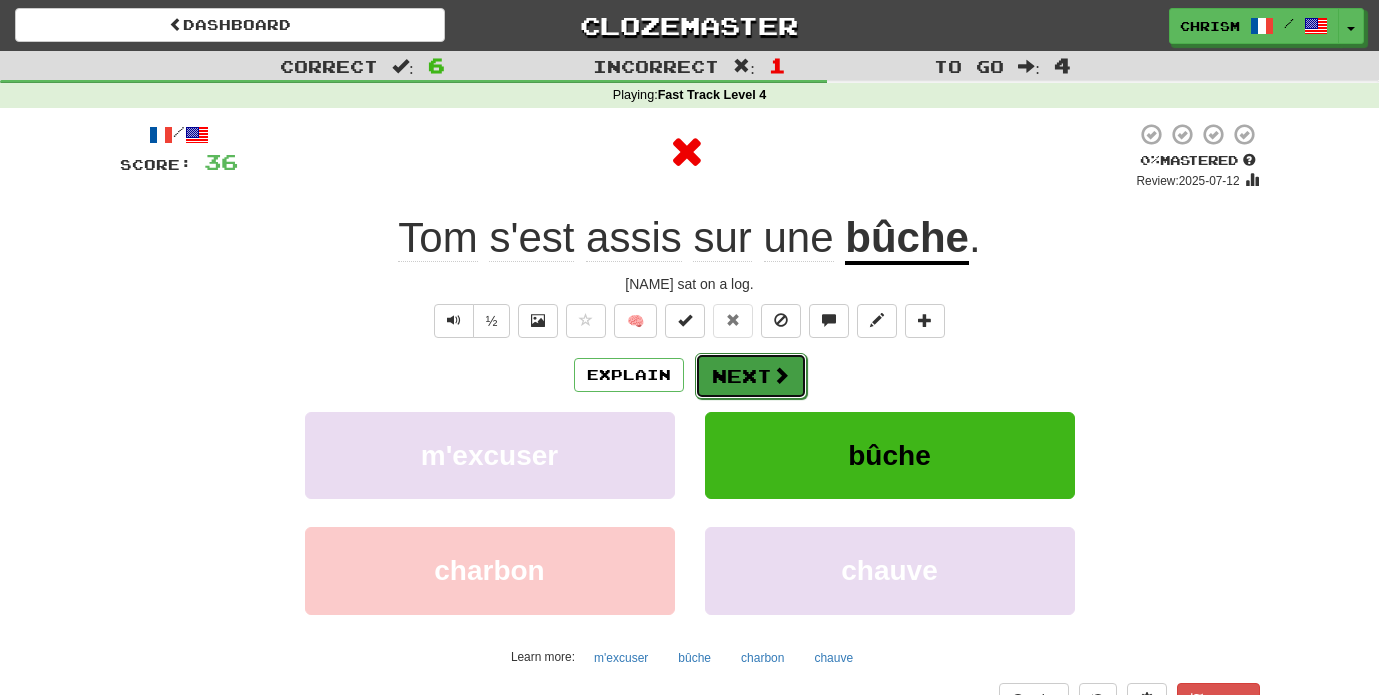 click at bounding box center (781, 375) 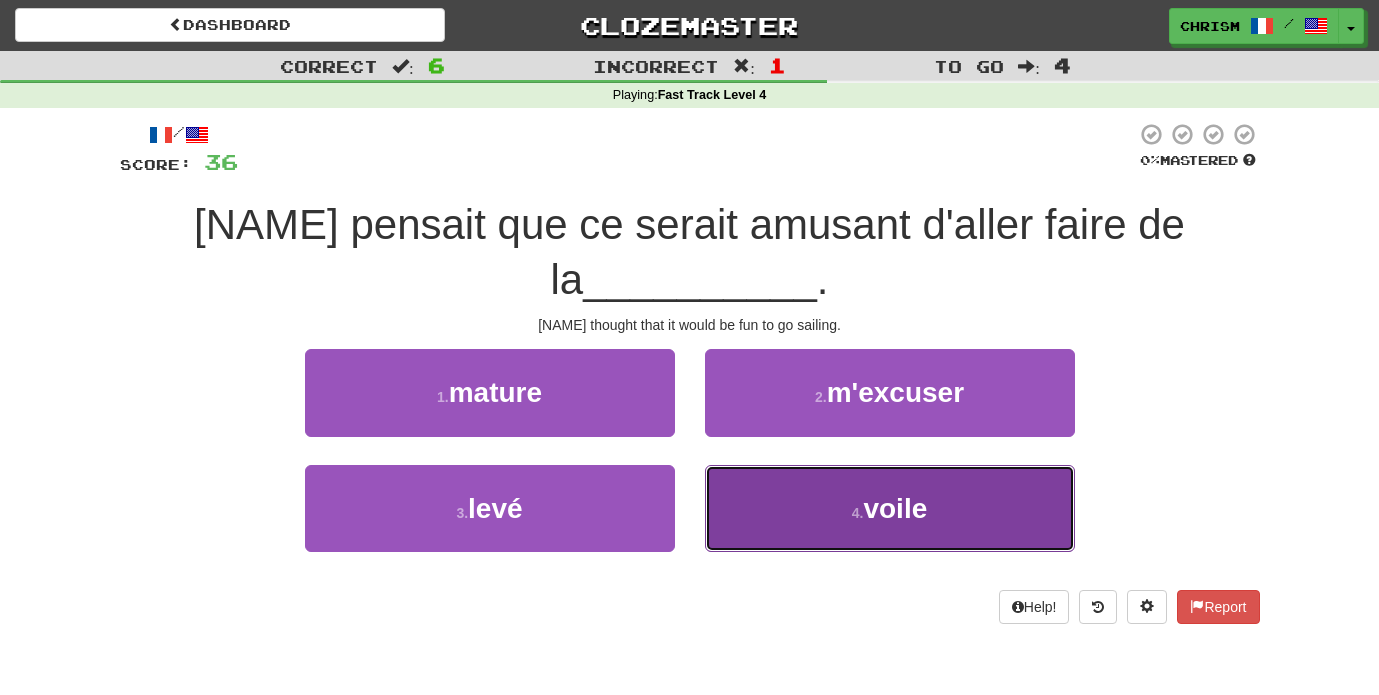 click on "4 .  voile" at bounding box center [890, 508] 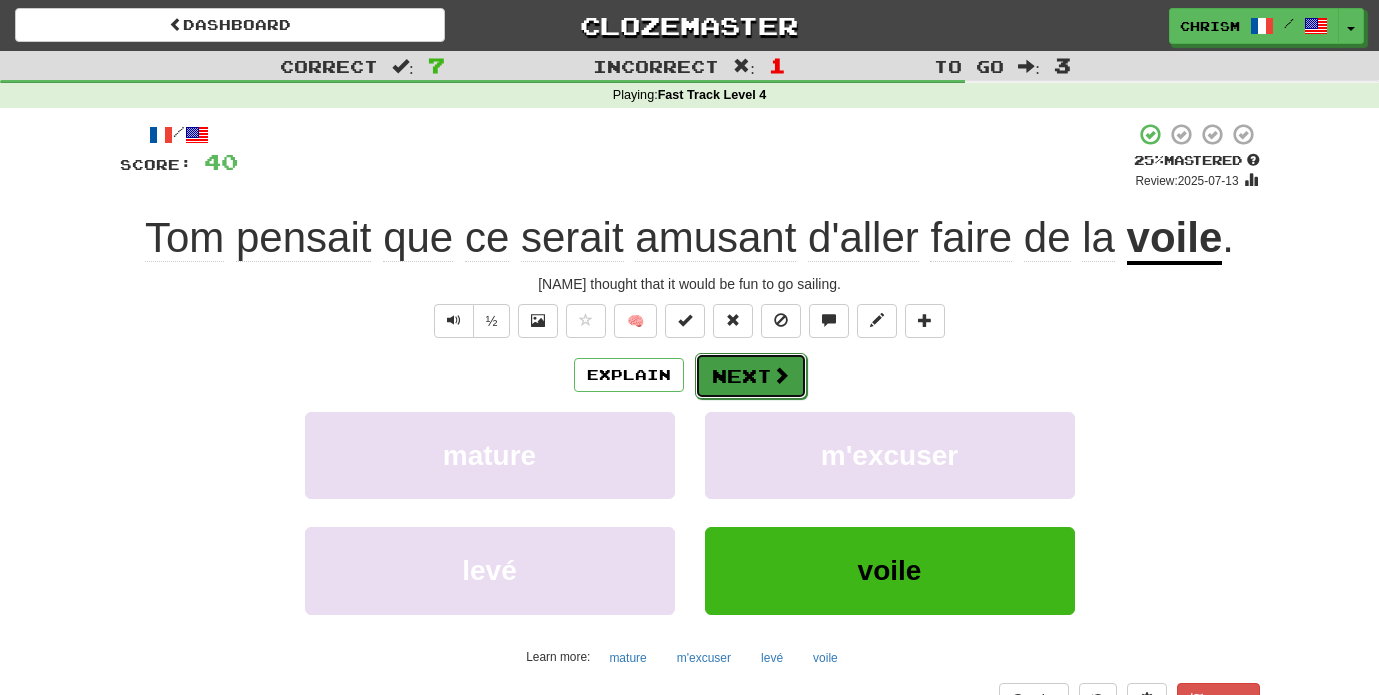 click on "Next" at bounding box center [751, 376] 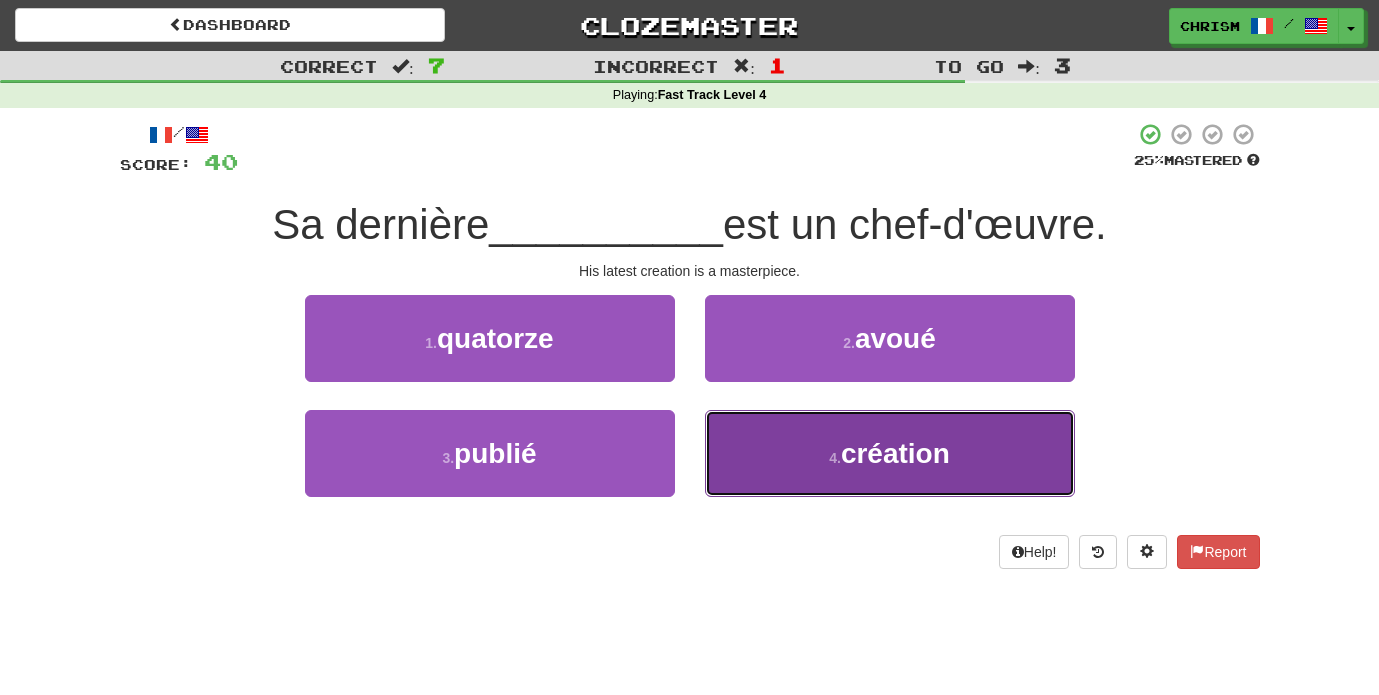 click on "4 .  création" at bounding box center [890, 453] 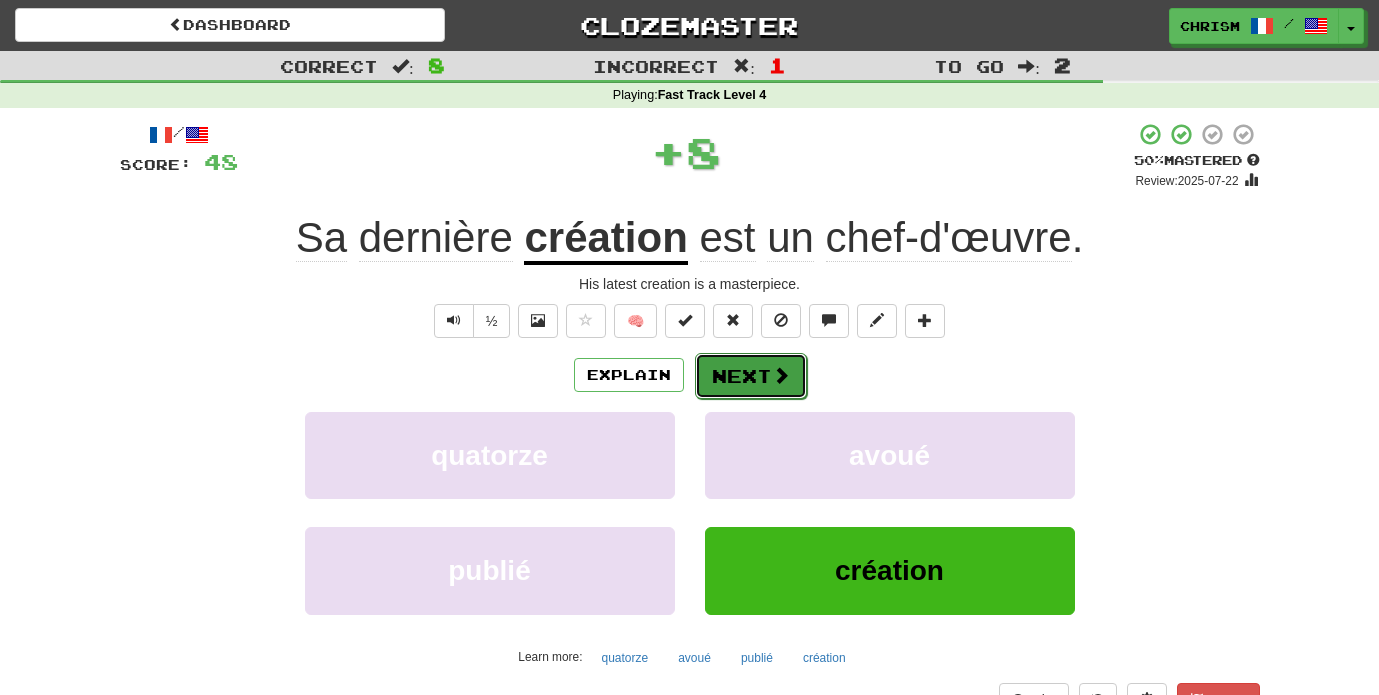 click on "Next" at bounding box center [751, 376] 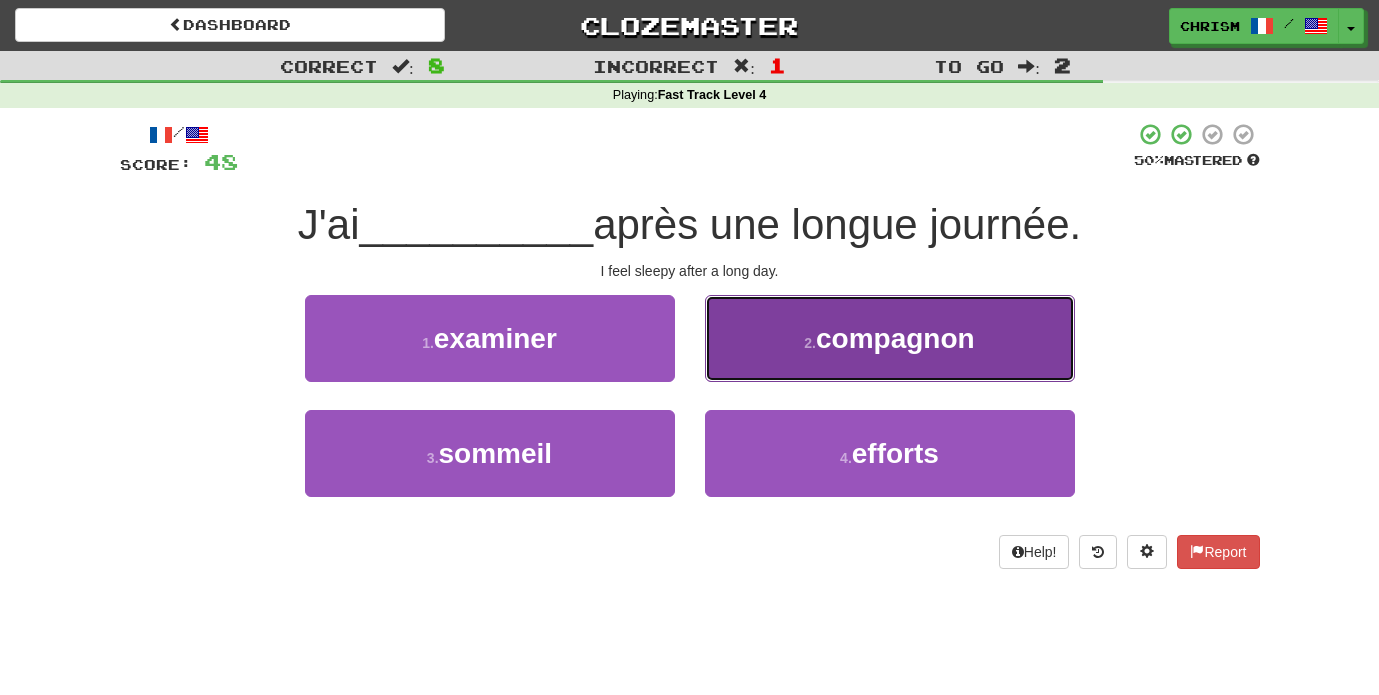 click on "2 .  compagnon" at bounding box center [890, 338] 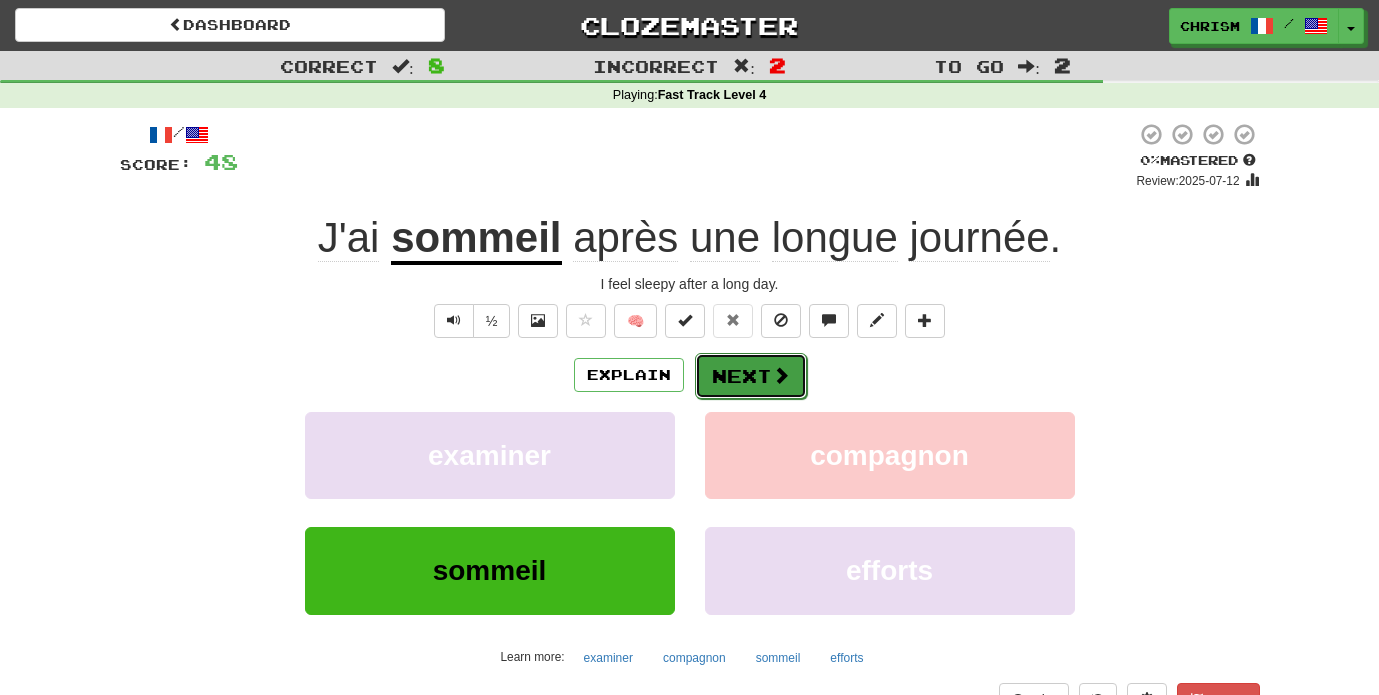 click on "Next" at bounding box center (751, 376) 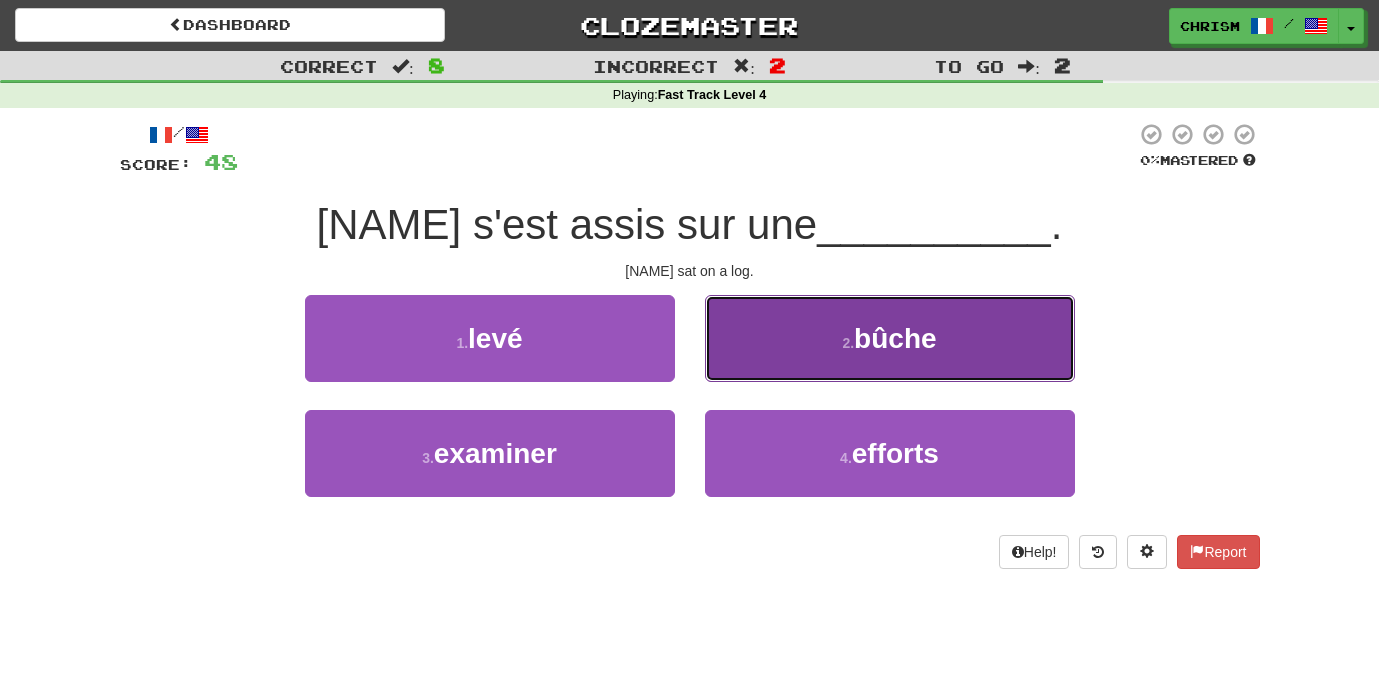 click on "2 .  bûche" at bounding box center (890, 338) 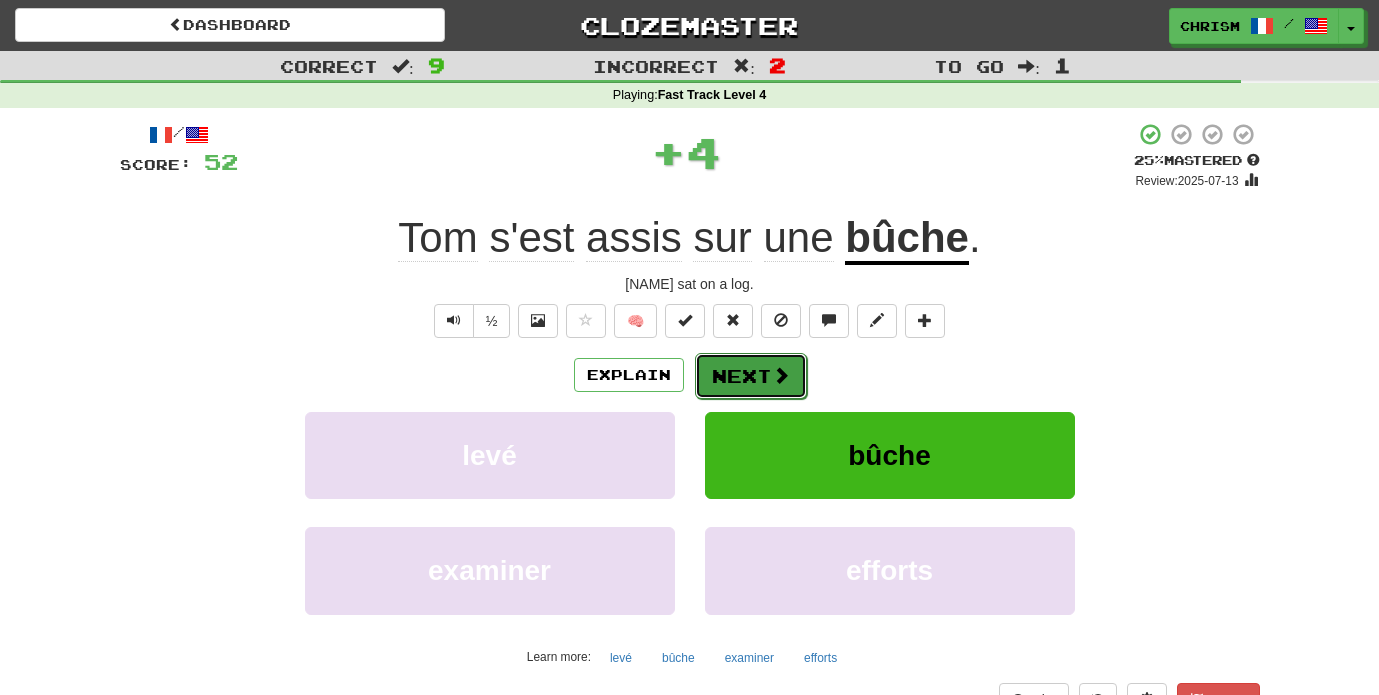 click at bounding box center (781, 375) 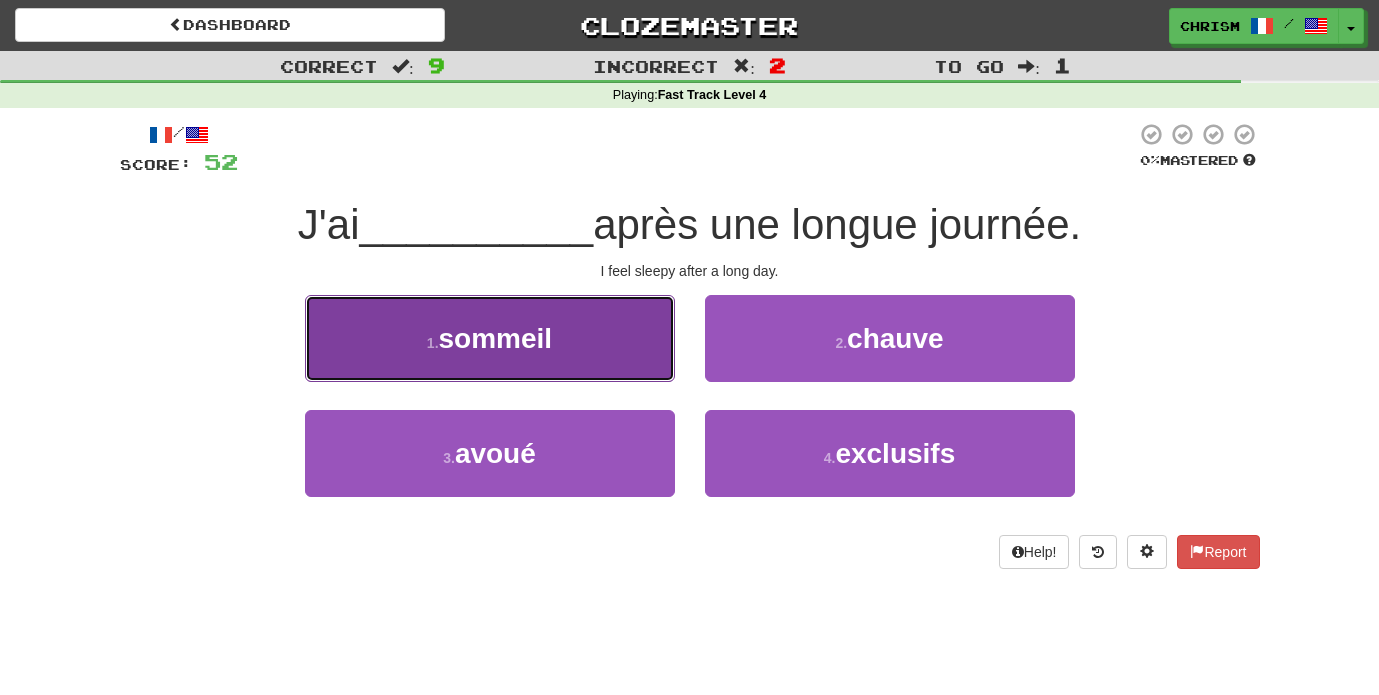 click on "1 .  sommeil" at bounding box center (490, 338) 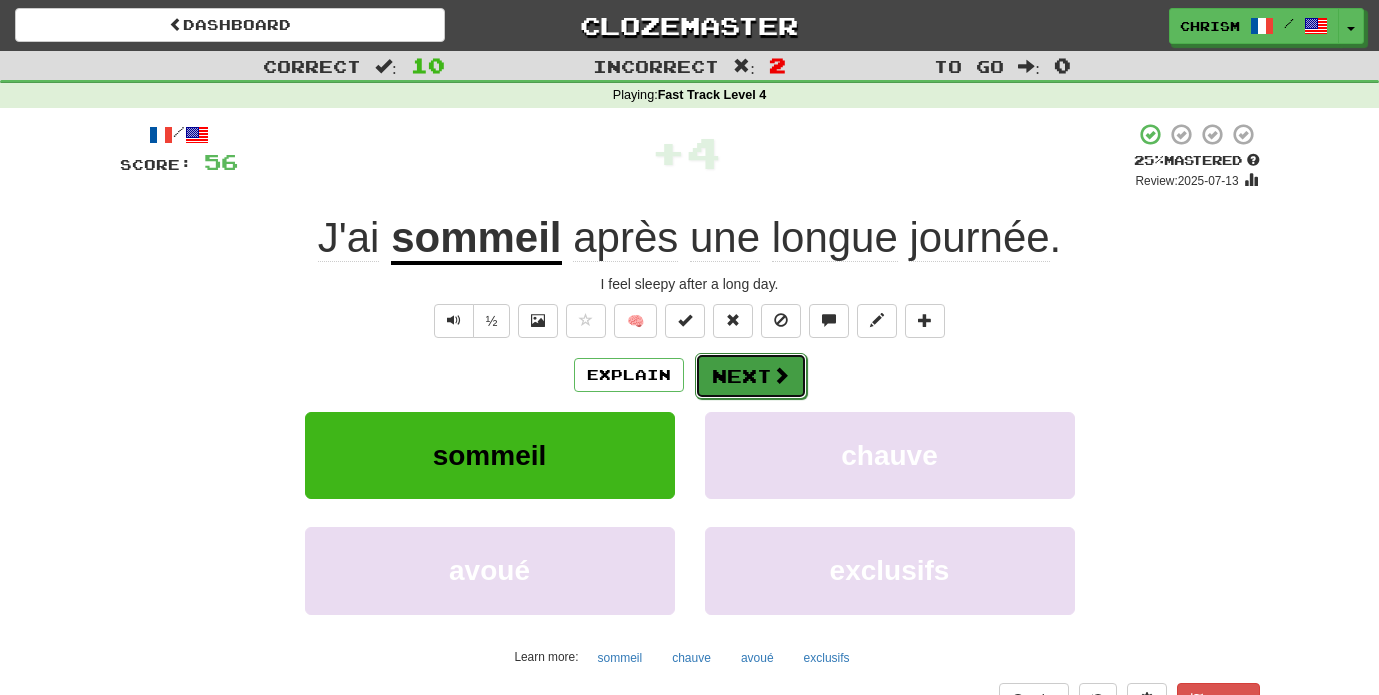 click on "Next" at bounding box center [751, 376] 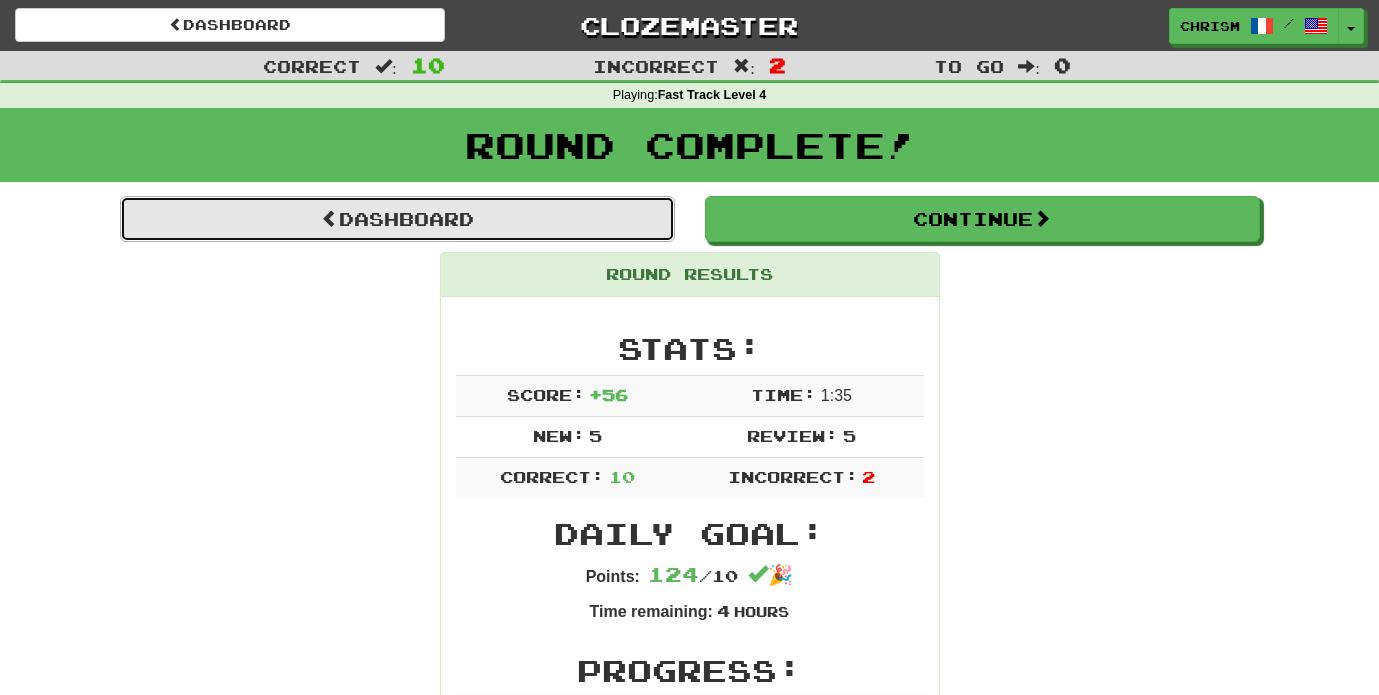 click on "Dashboard" at bounding box center (397, 219) 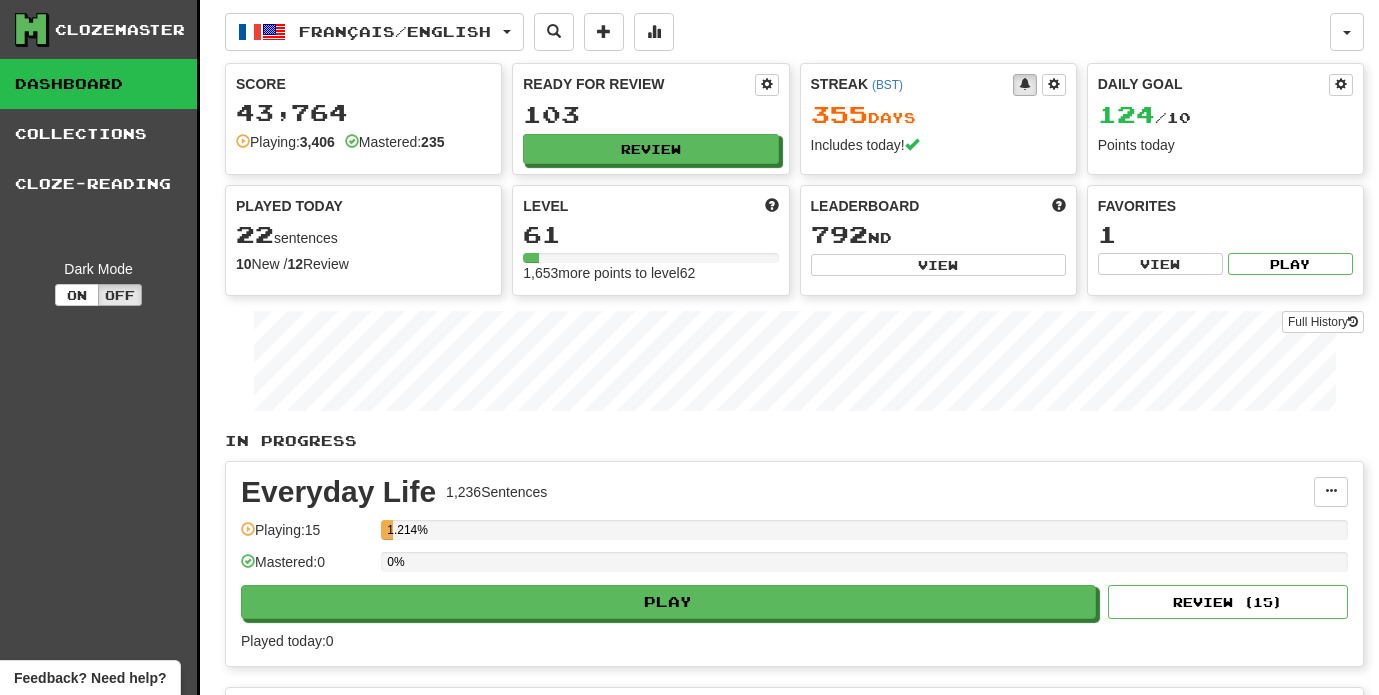 scroll, scrollTop: 0, scrollLeft: 0, axis: both 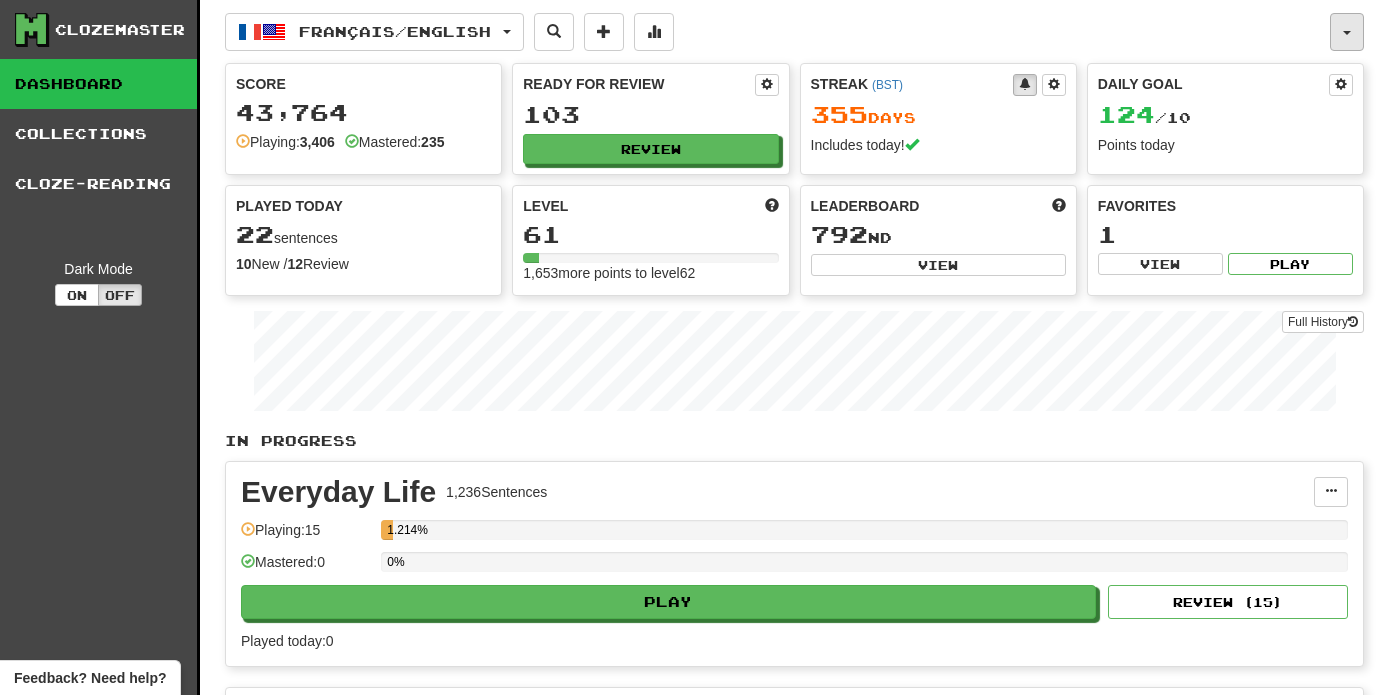 click at bounding box center [1347, 32] 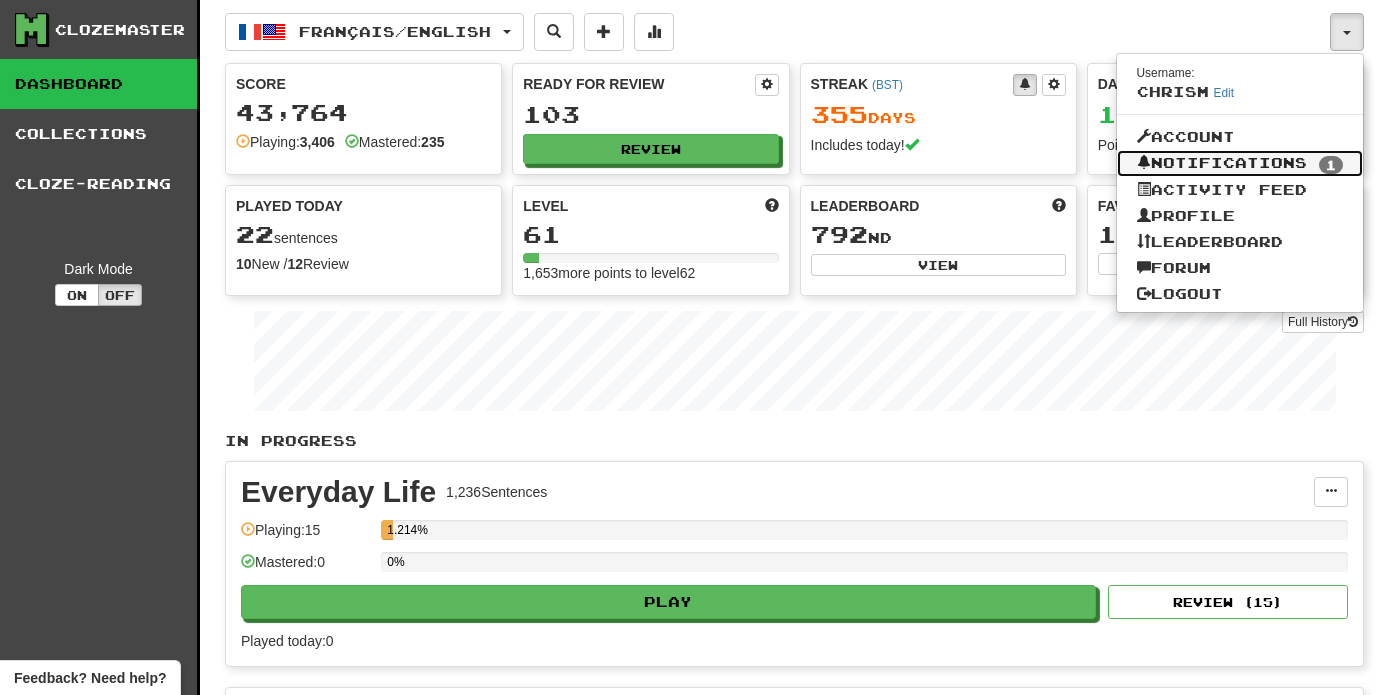 click on "Notifications 1" at bounding box center (1240, 164) 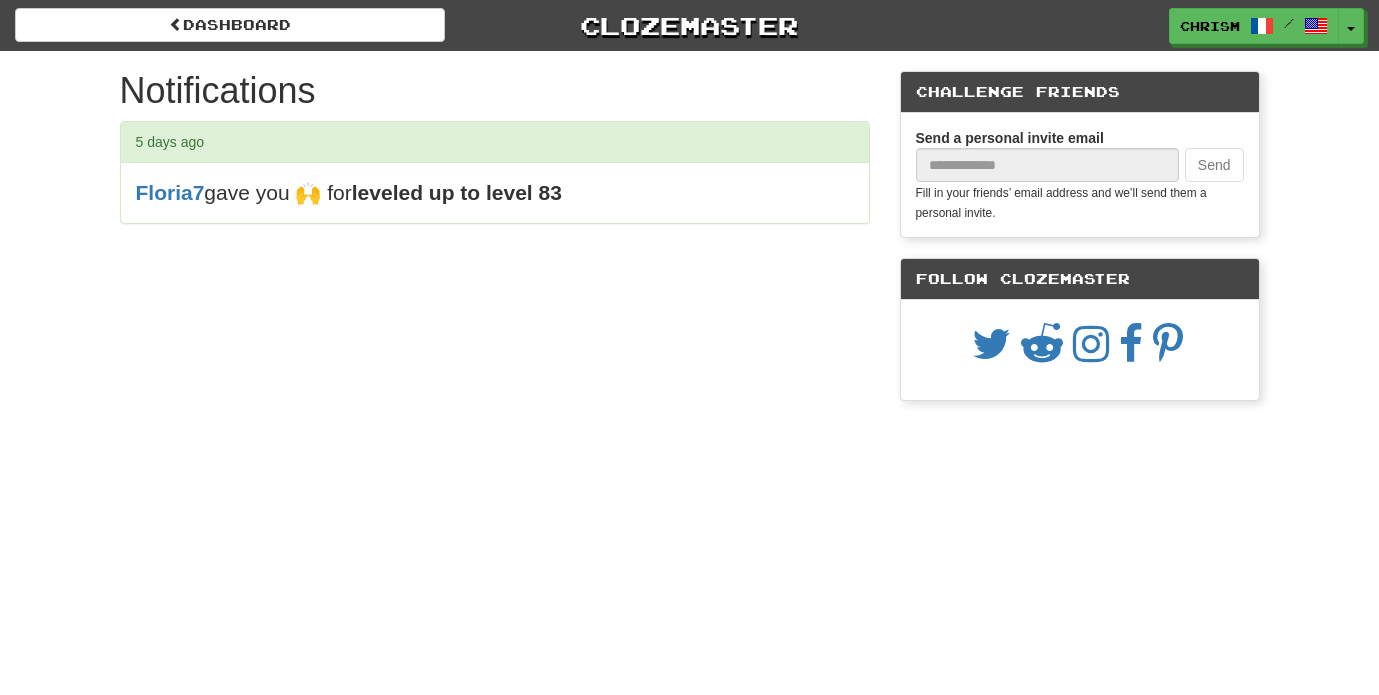 scroll, scrollTop: 0, scrollLeft: 0, axis: both 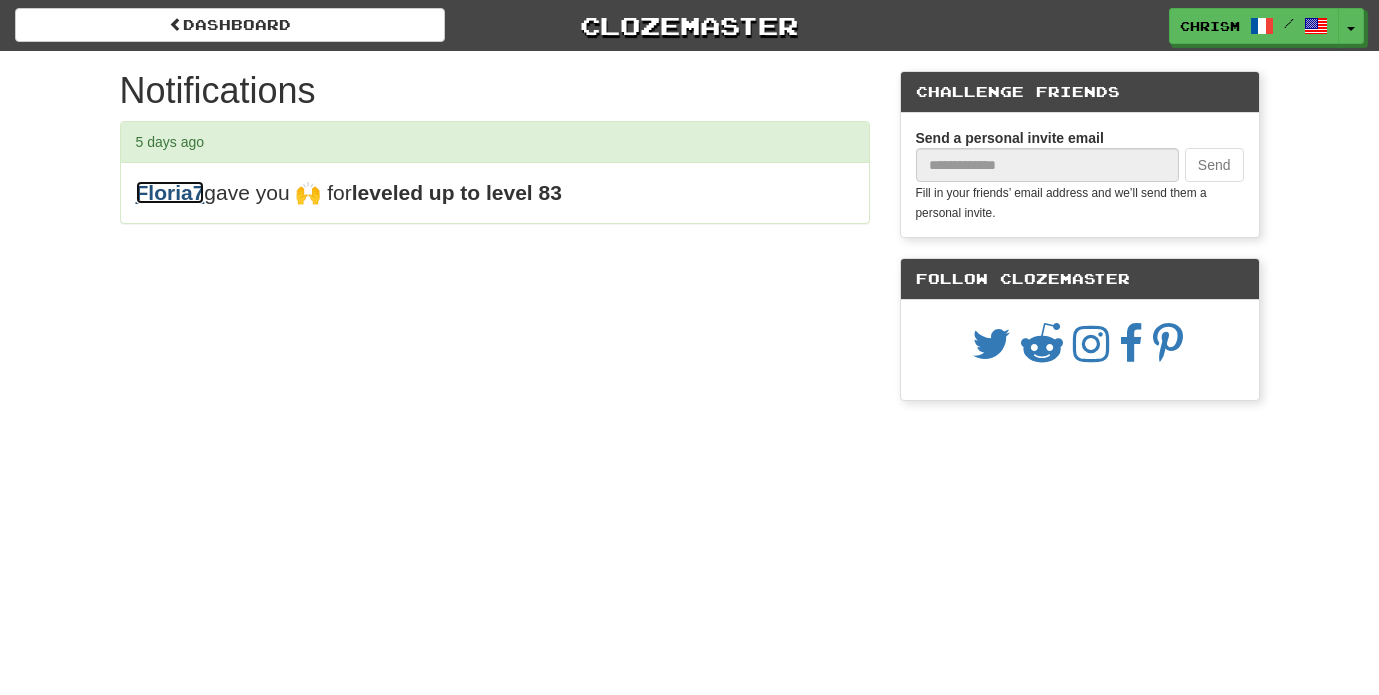 click on "Floria7" at bounding box center [170, 192] 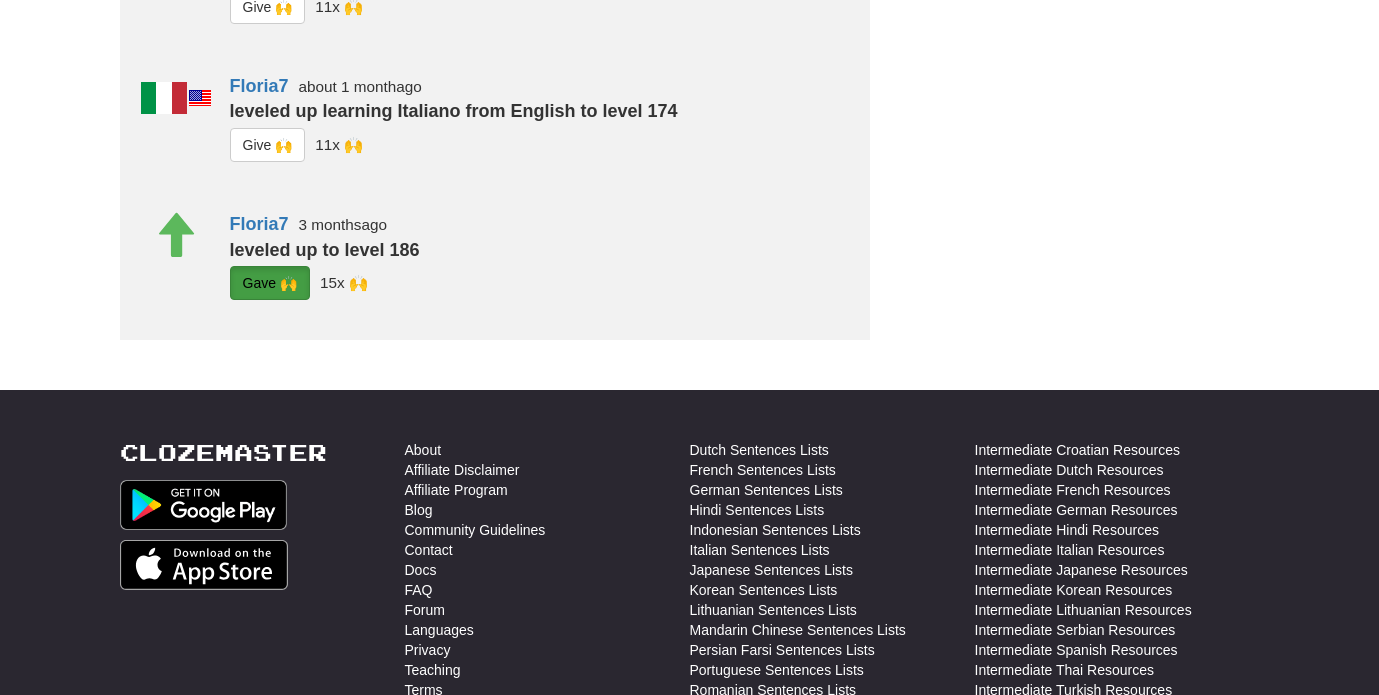 scroll, scrollTop: 1049, scrollLeft: 0, axis: vertical 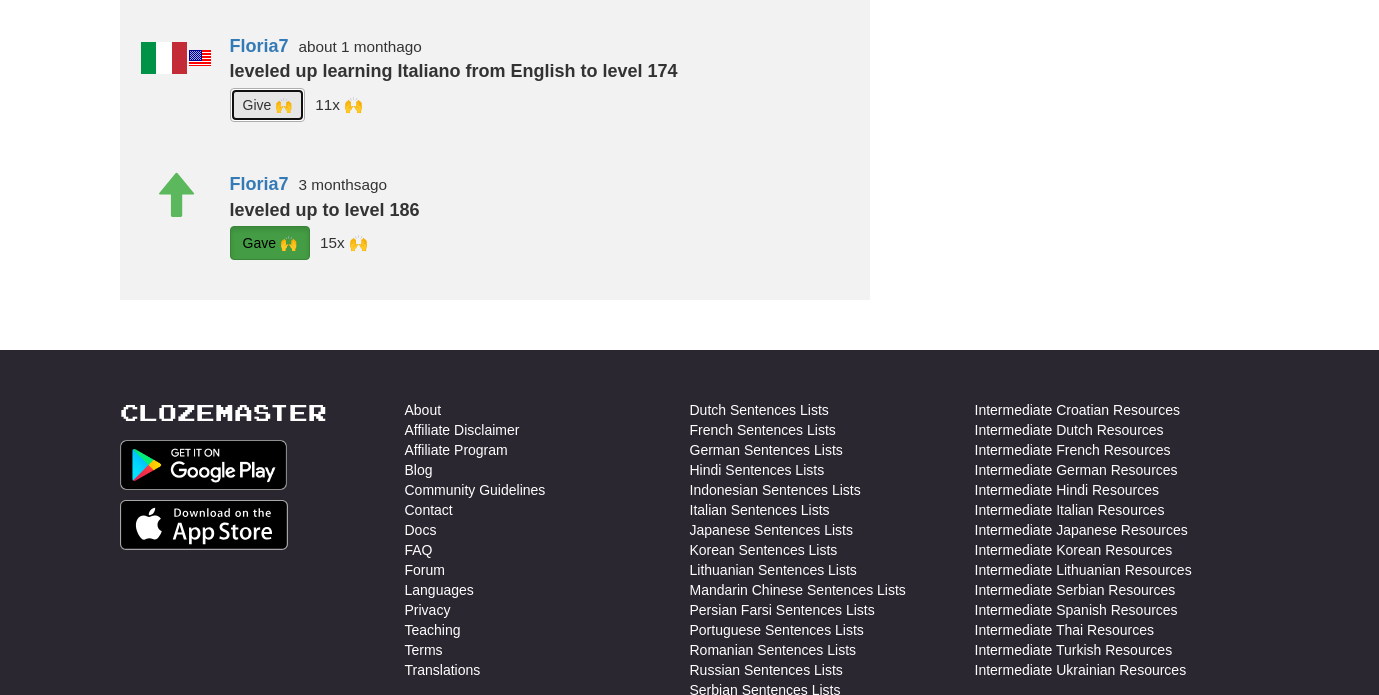 click on "G i ve 🙌" at bounding box center (268, 105) 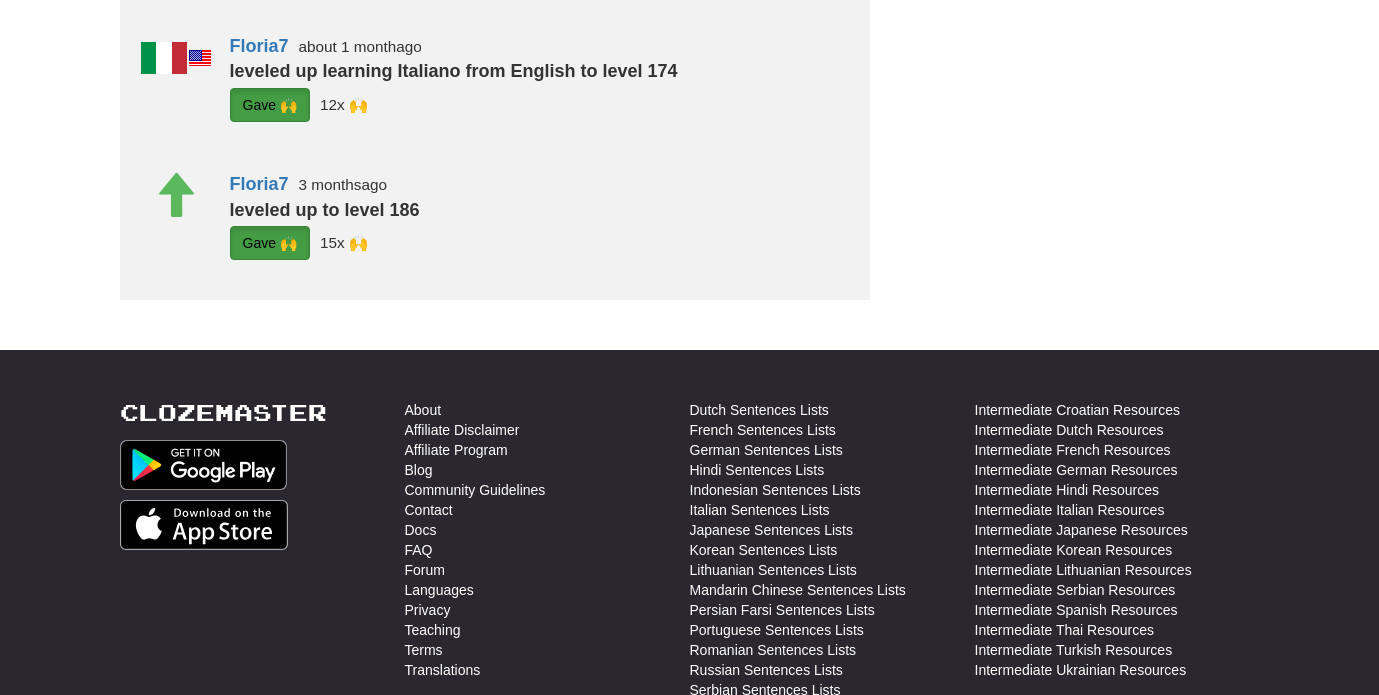 click on "G i ve 🙌" at bounding box center (268, -33) 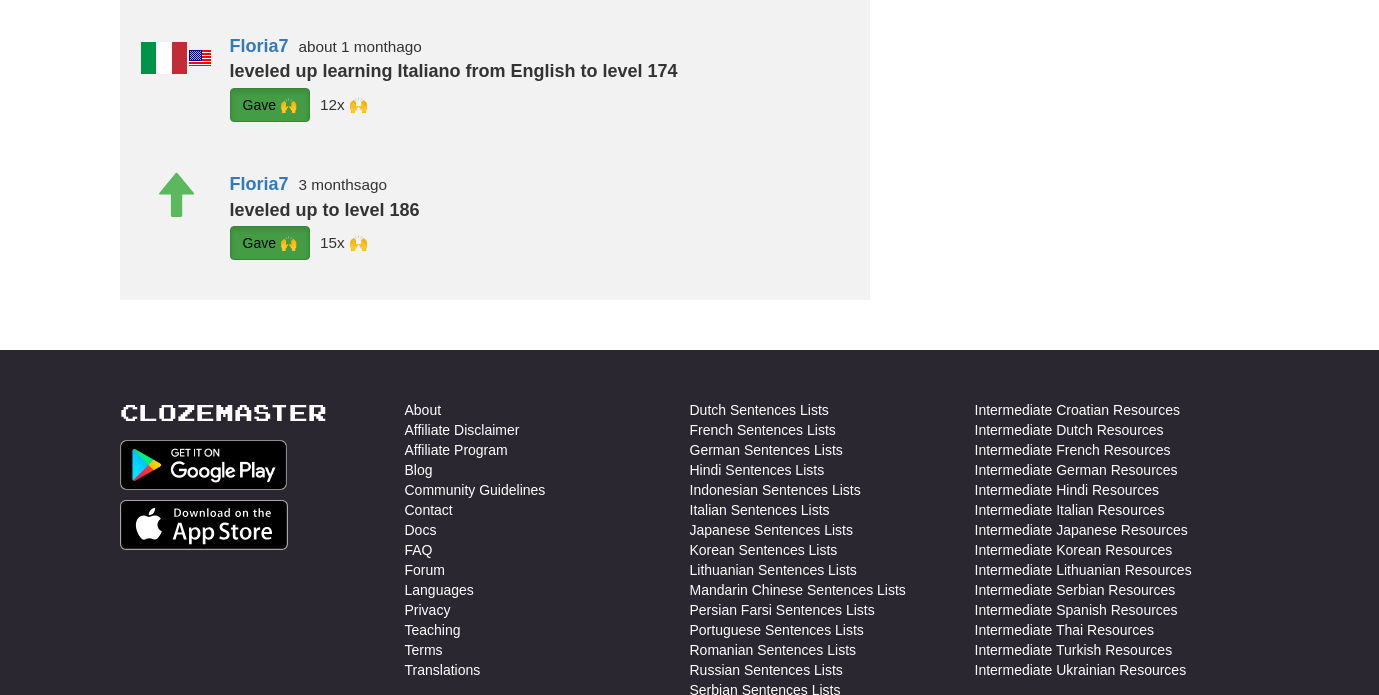 click on "G i ve 🙌" at bounding box center (268, -172) 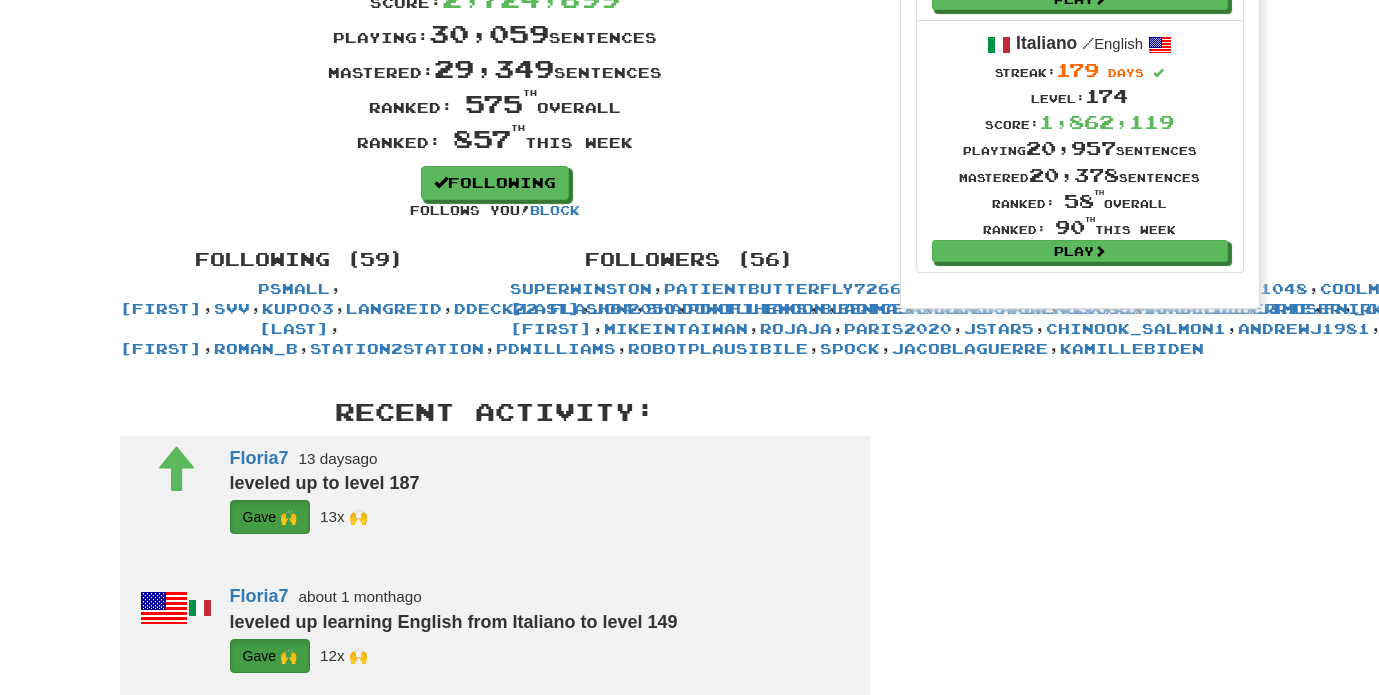 scroll, scrollTop: 0, scrollLeft: 0, axis: both 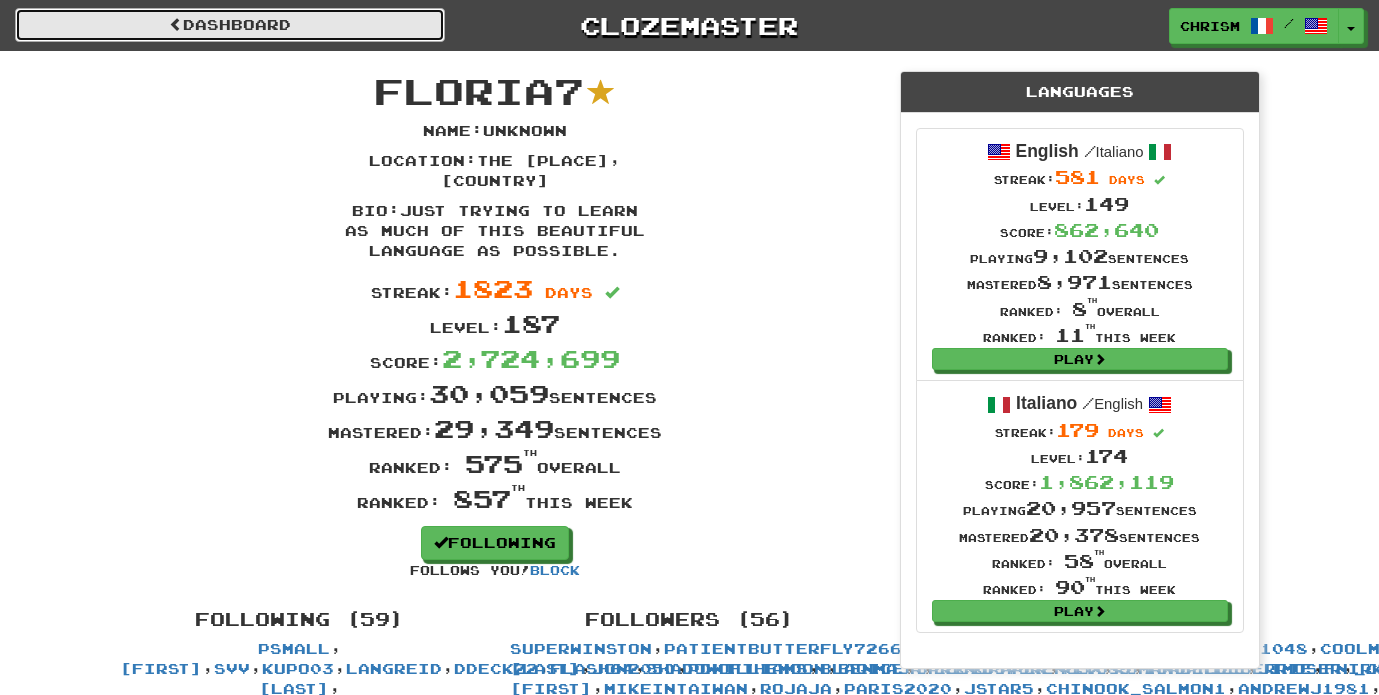 click on "Dashboard" at bounding box center [230, 25] 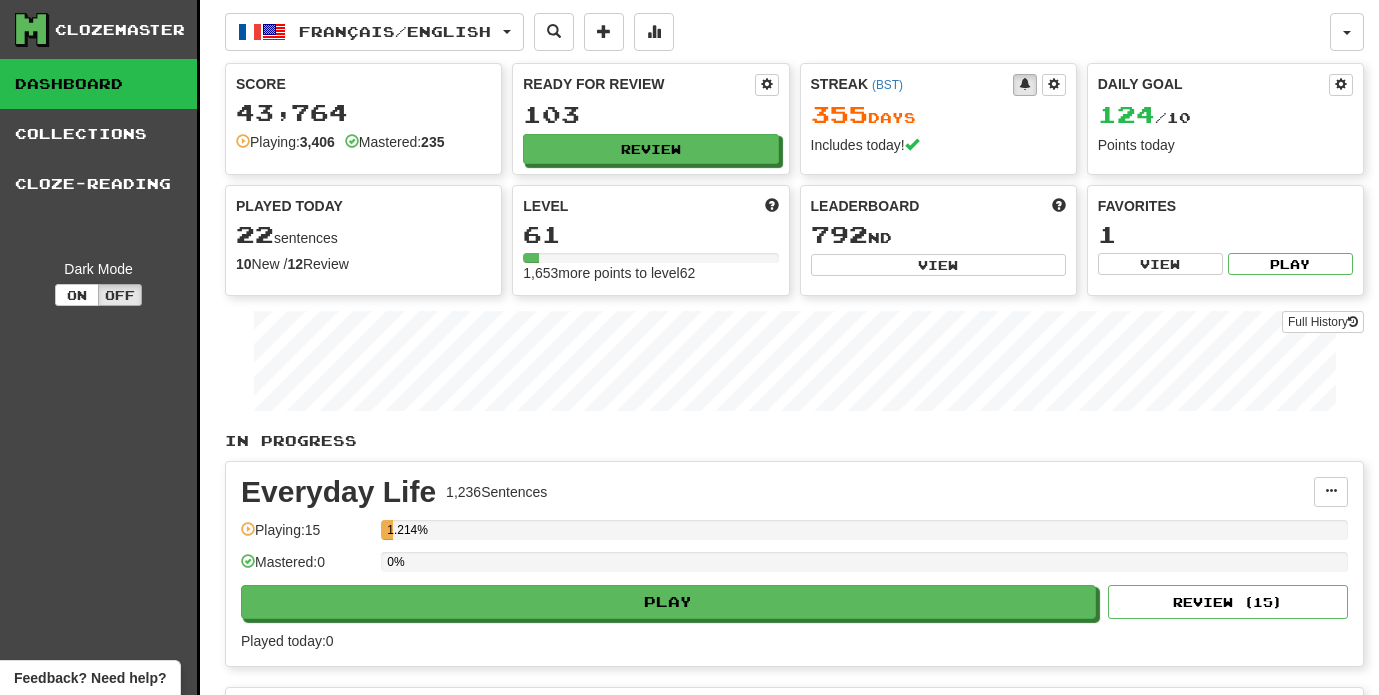 scroll, scrollTop: 0, scrollLeft: 0, axis: both 